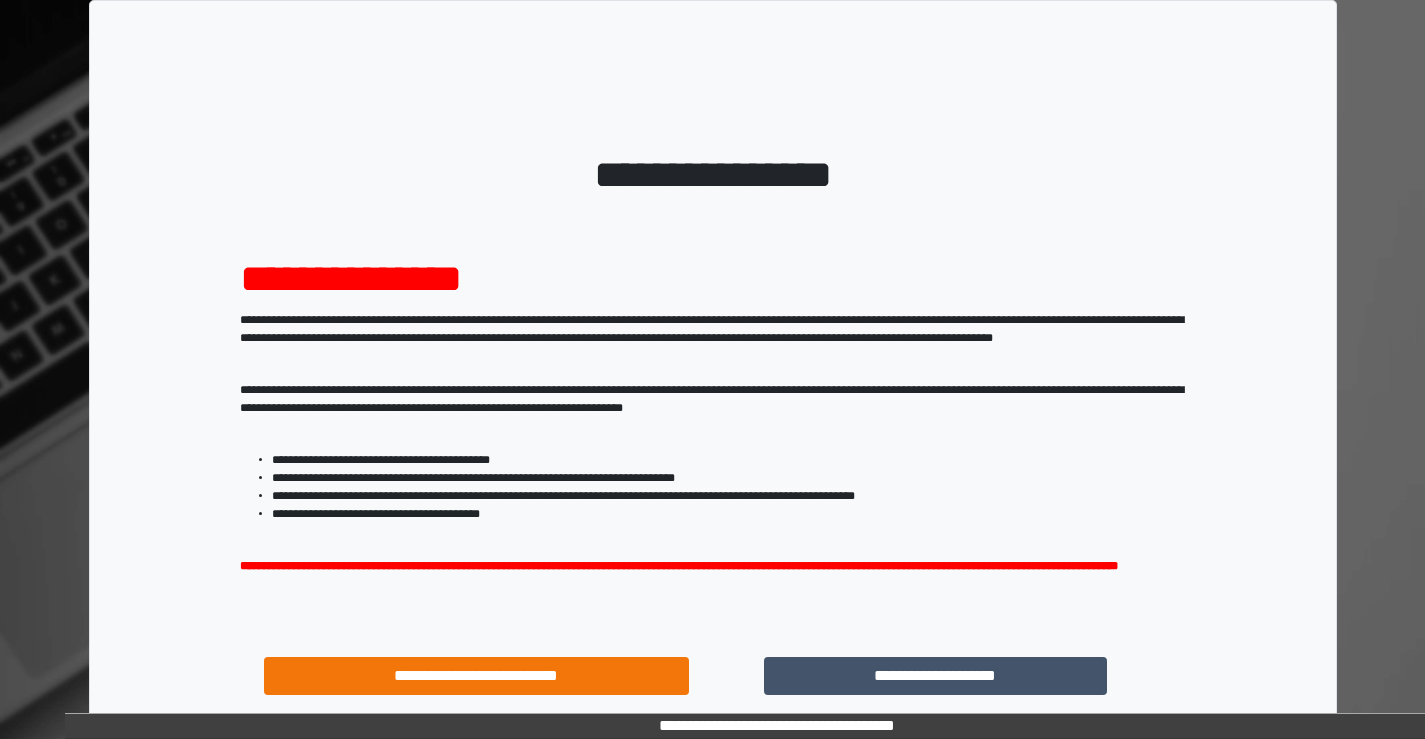 scroll, scrollTop: 0, scrollLeft: 0, axis: both 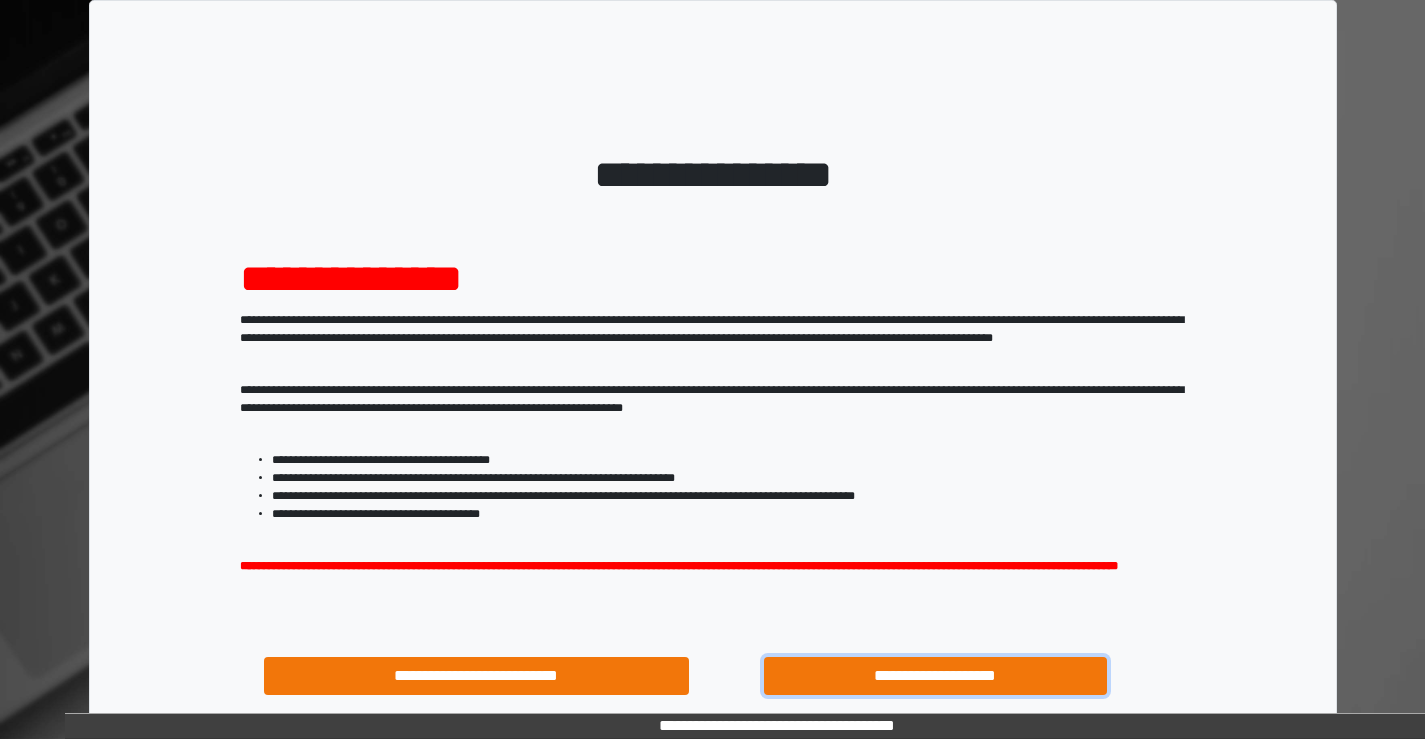 click on "**********" at bounding box center (936, 676) 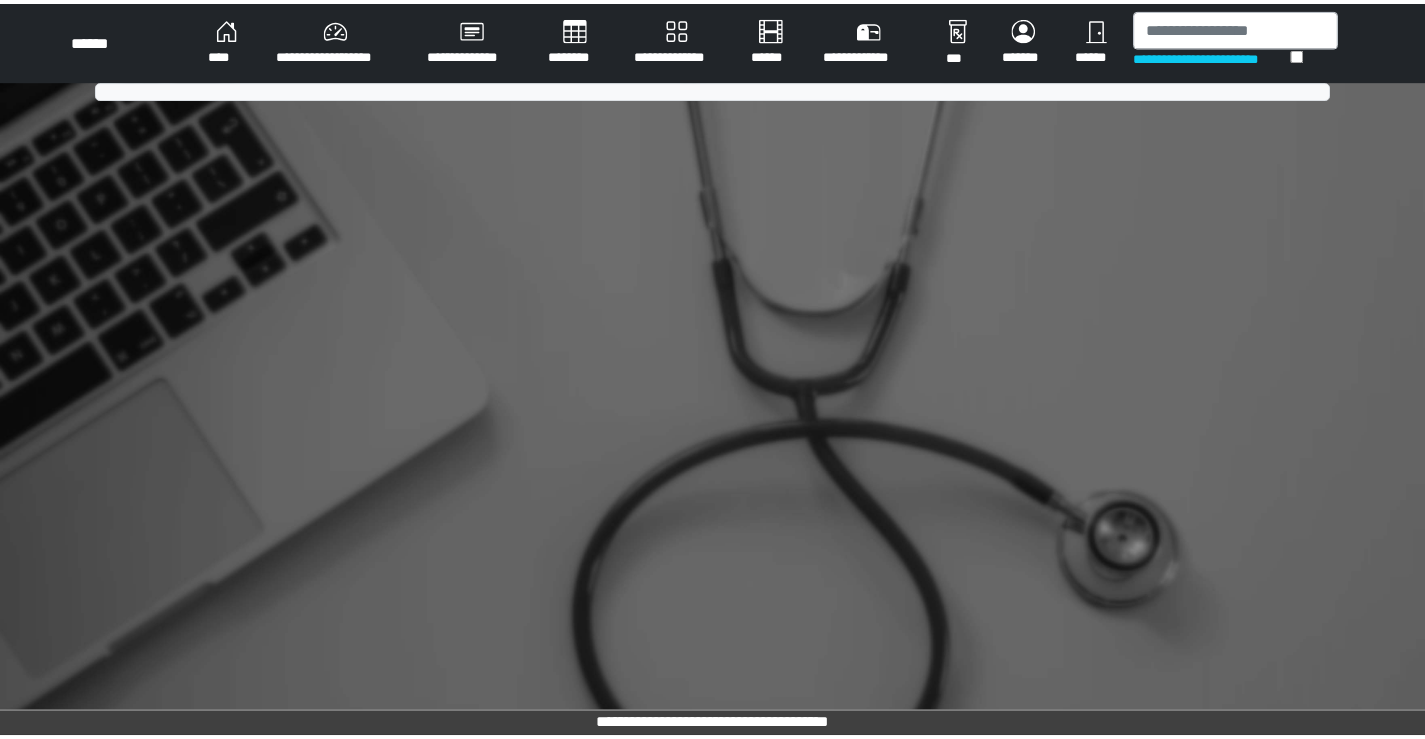 scroll, scrollTop: 0, scrollLeft: 0, axis: both 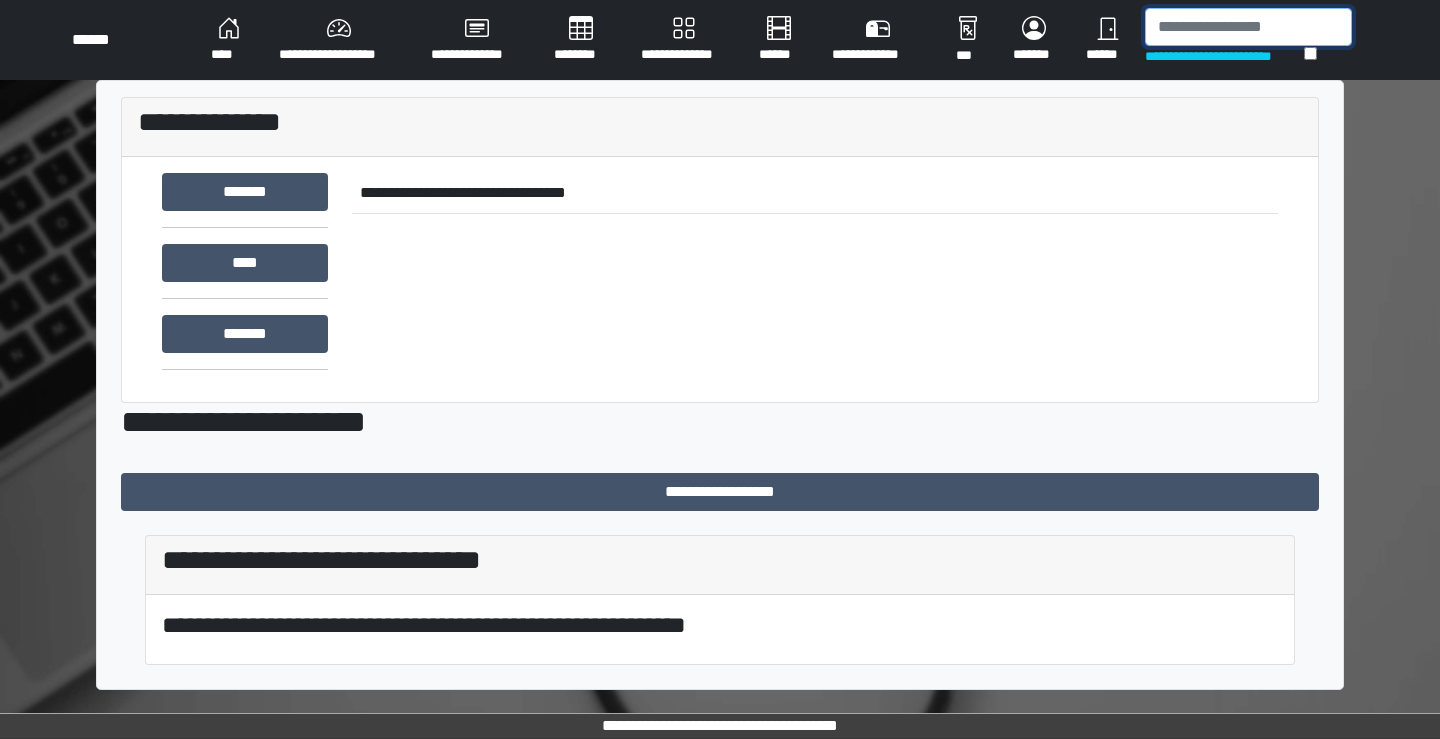 click at bounding box center [1248, 27] 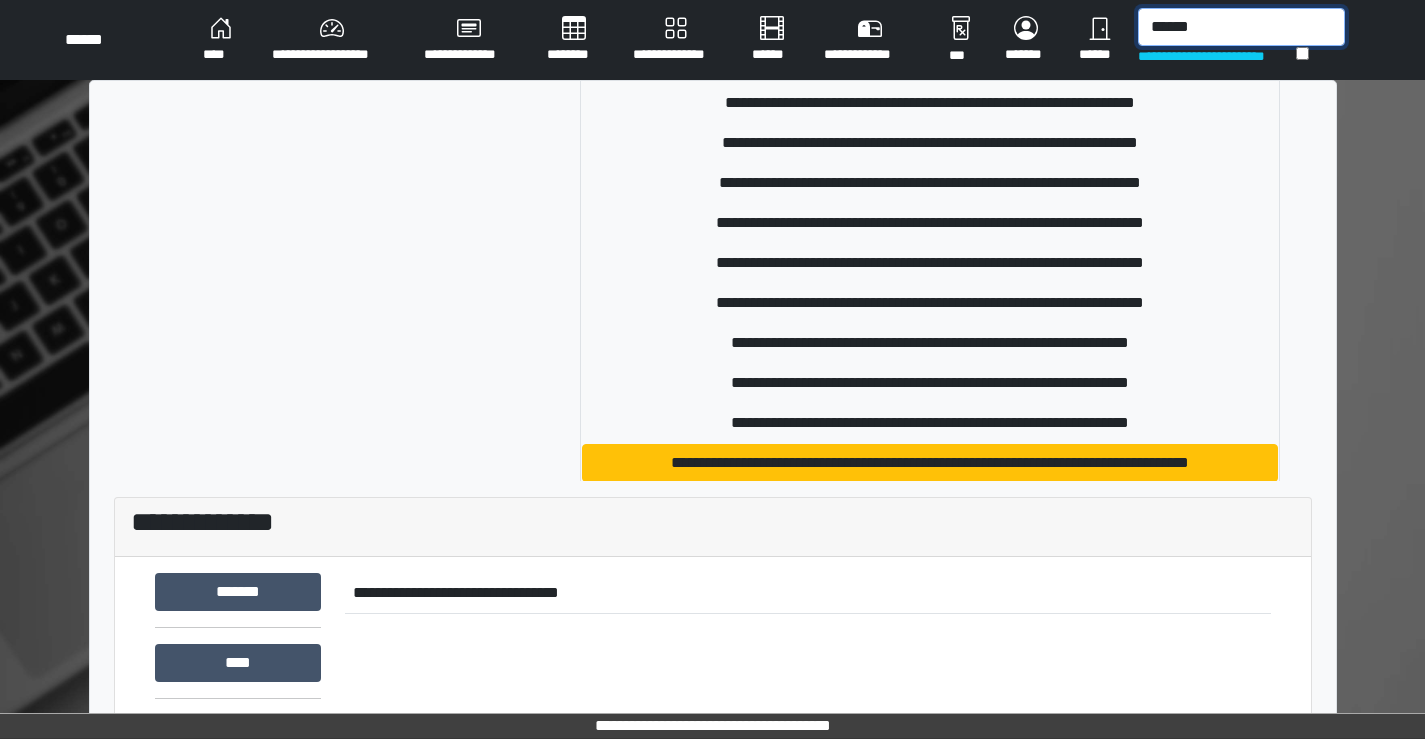 scroll, scrollTop: 800, scrollLeft: 0, axis: vertical 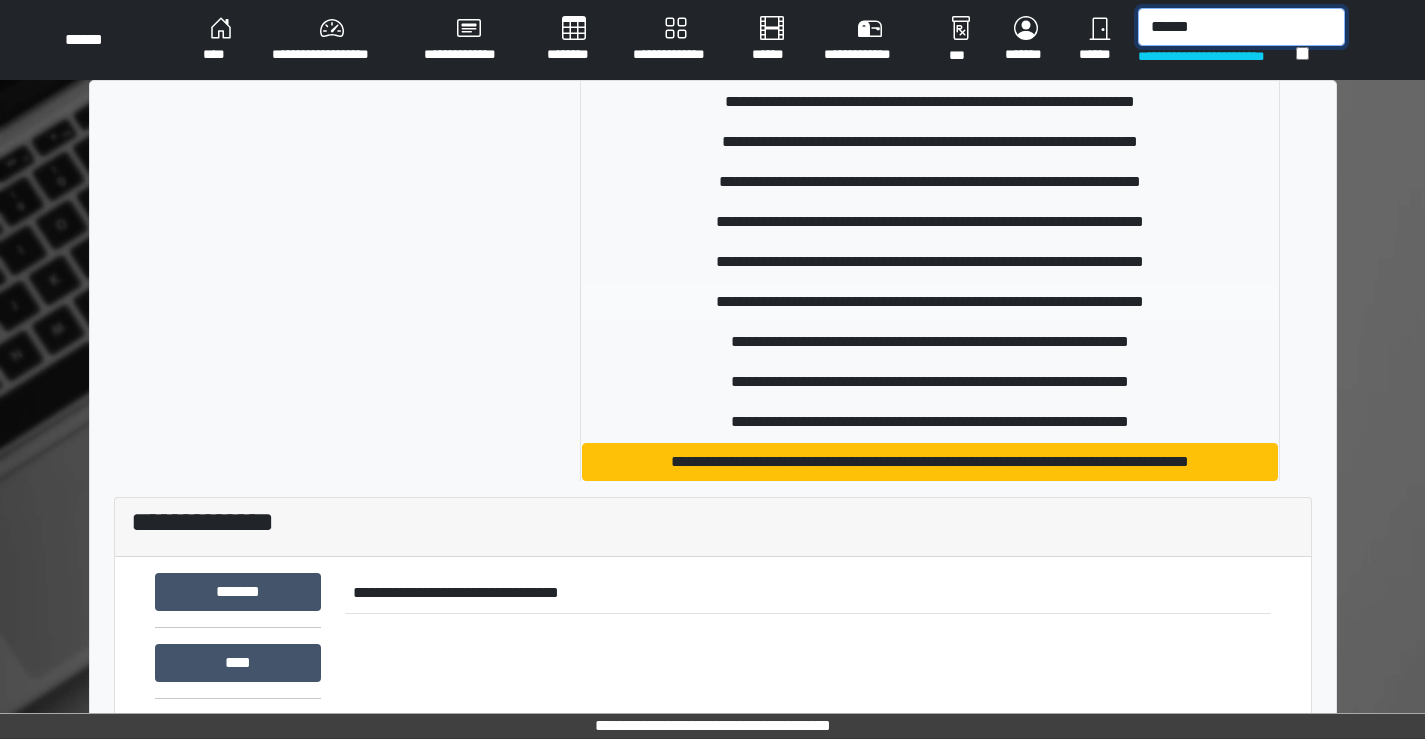 type on "******" 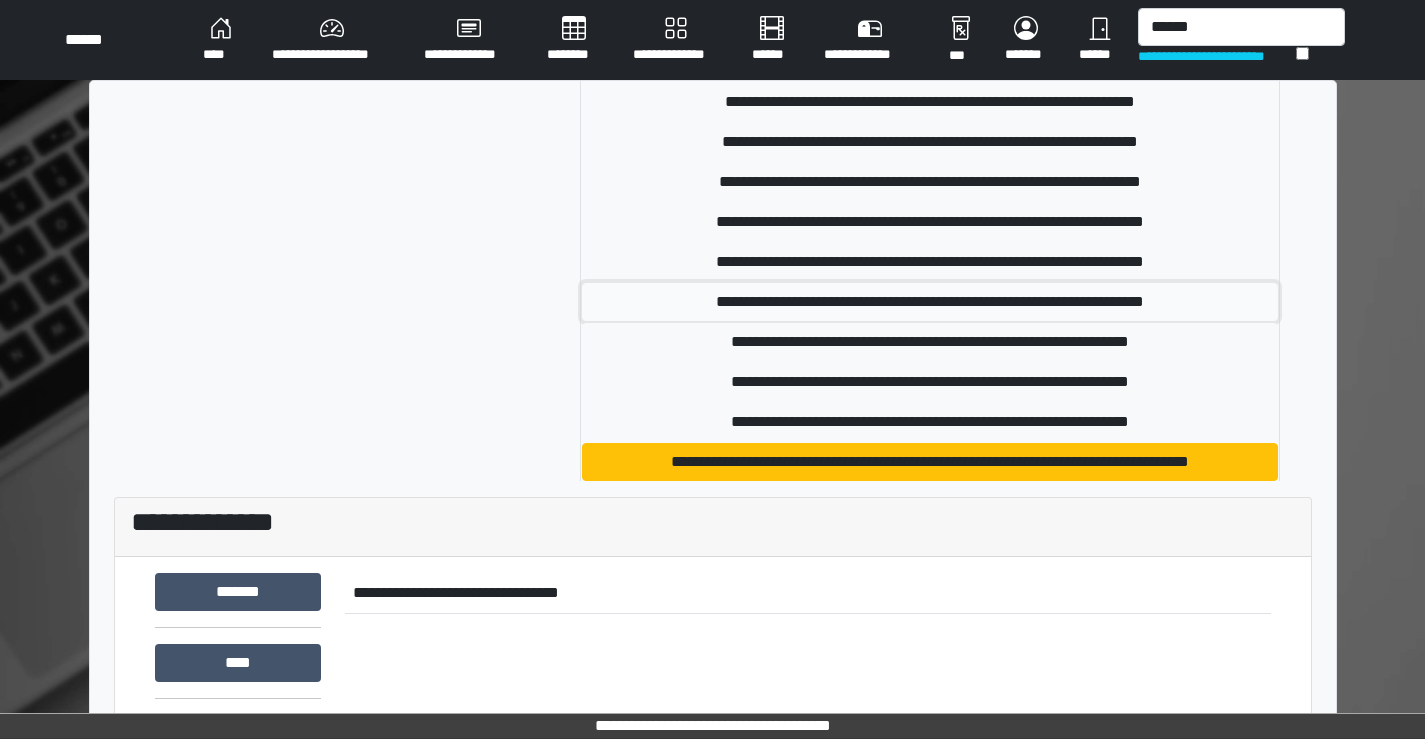 click on "**********" at bounding box center [930, 302] 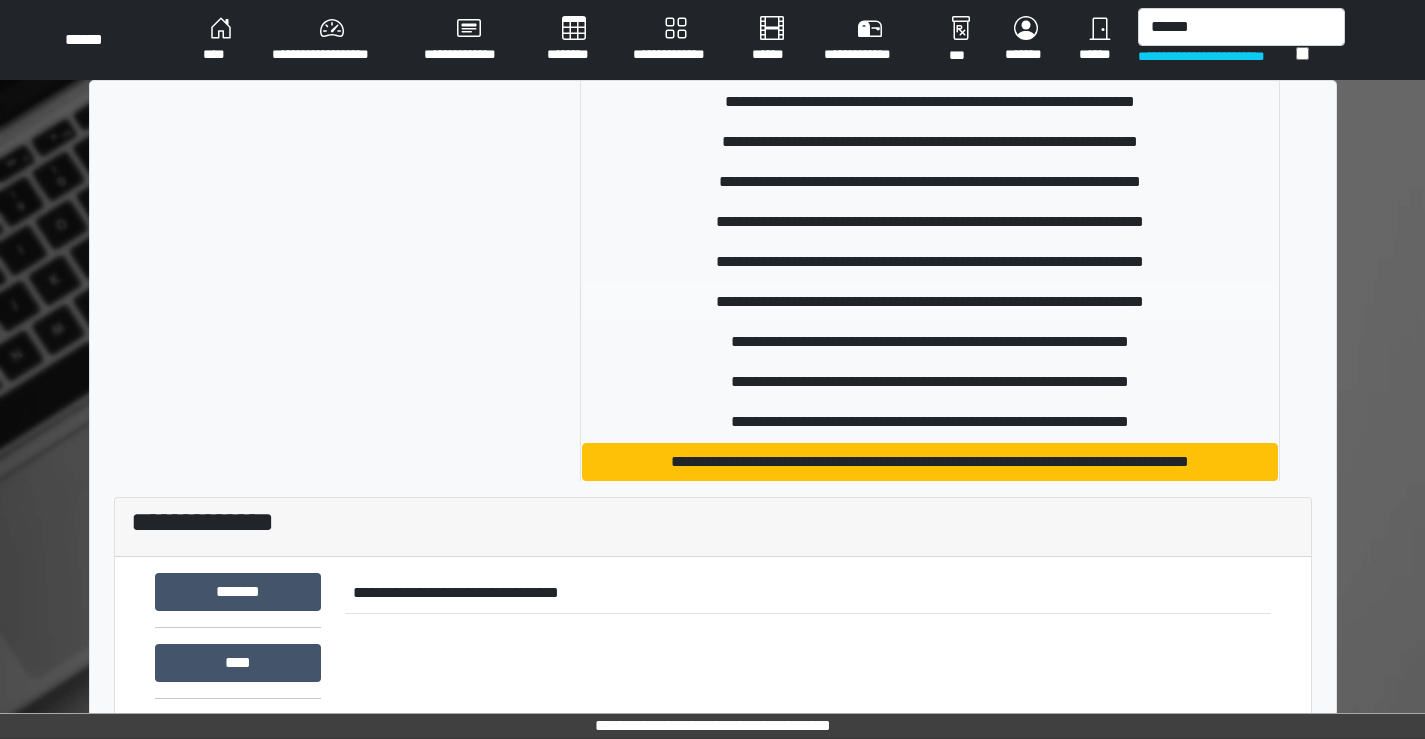 type 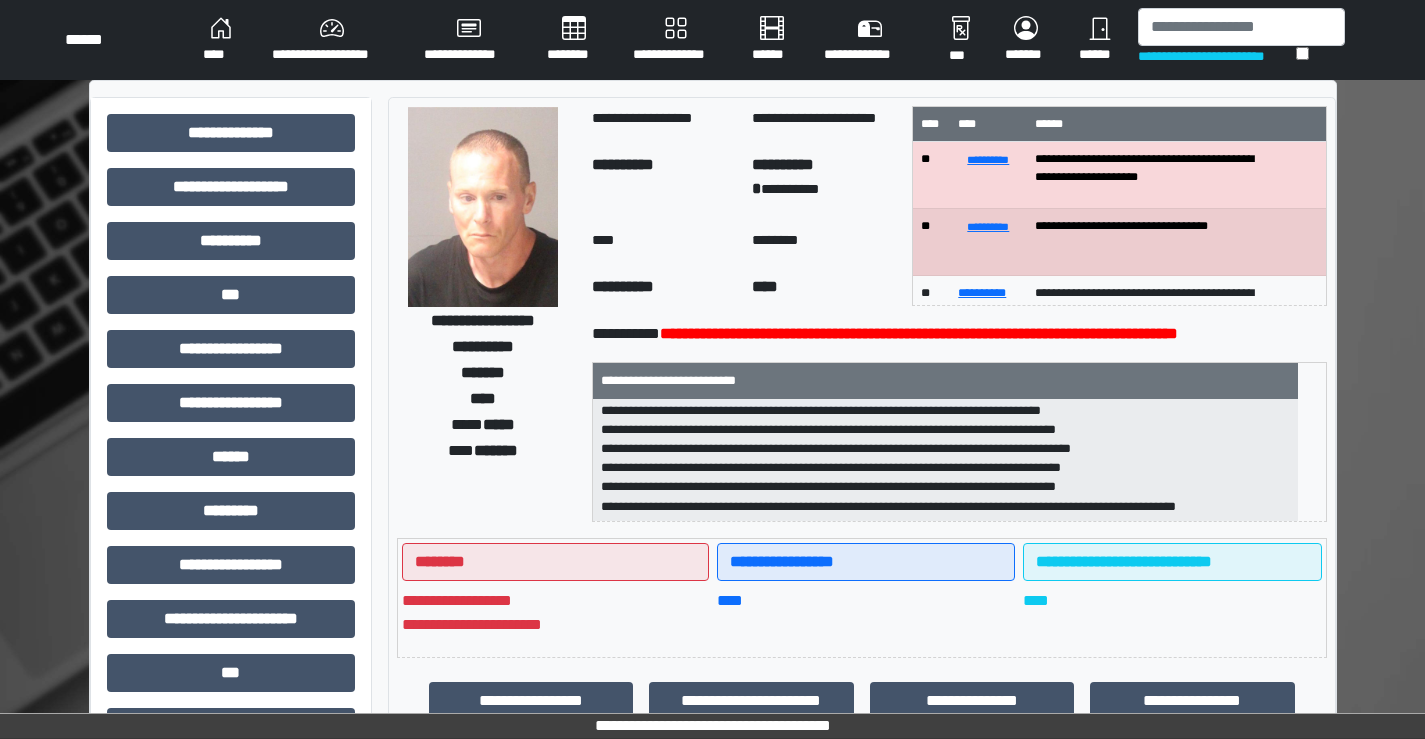 scroll, scrollTop: 0, scrollLeft: 0, axis: both 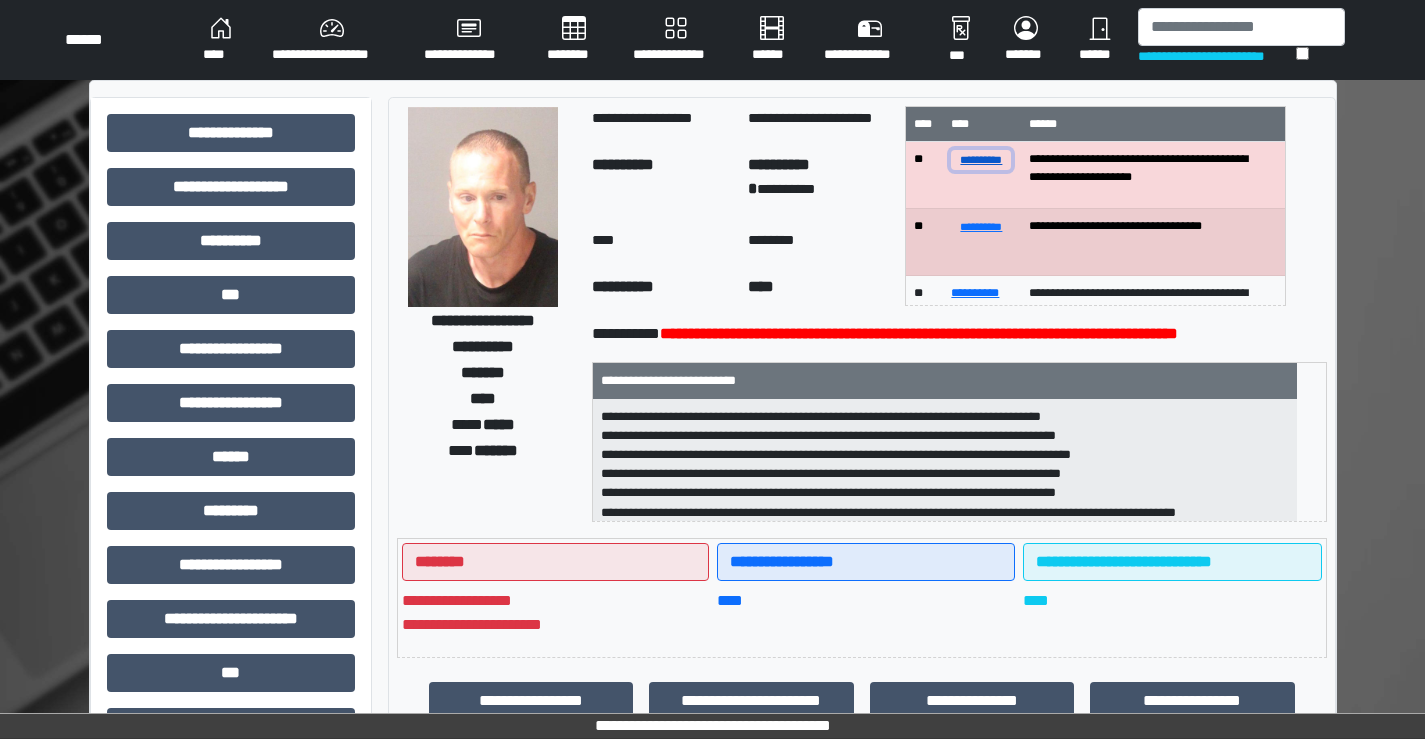 click on "**********" at bounding box center (981, 159) 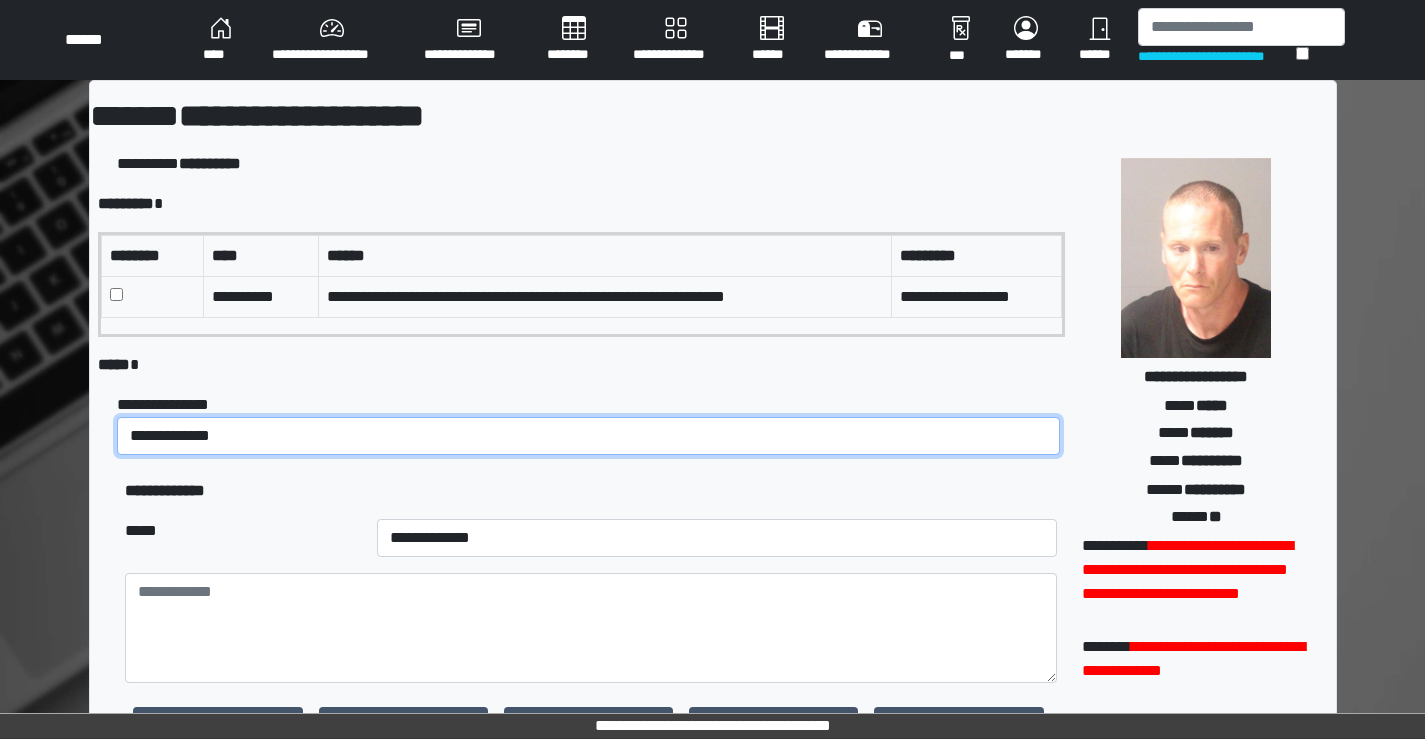 click on "**********" at bounding box center (588, 436) 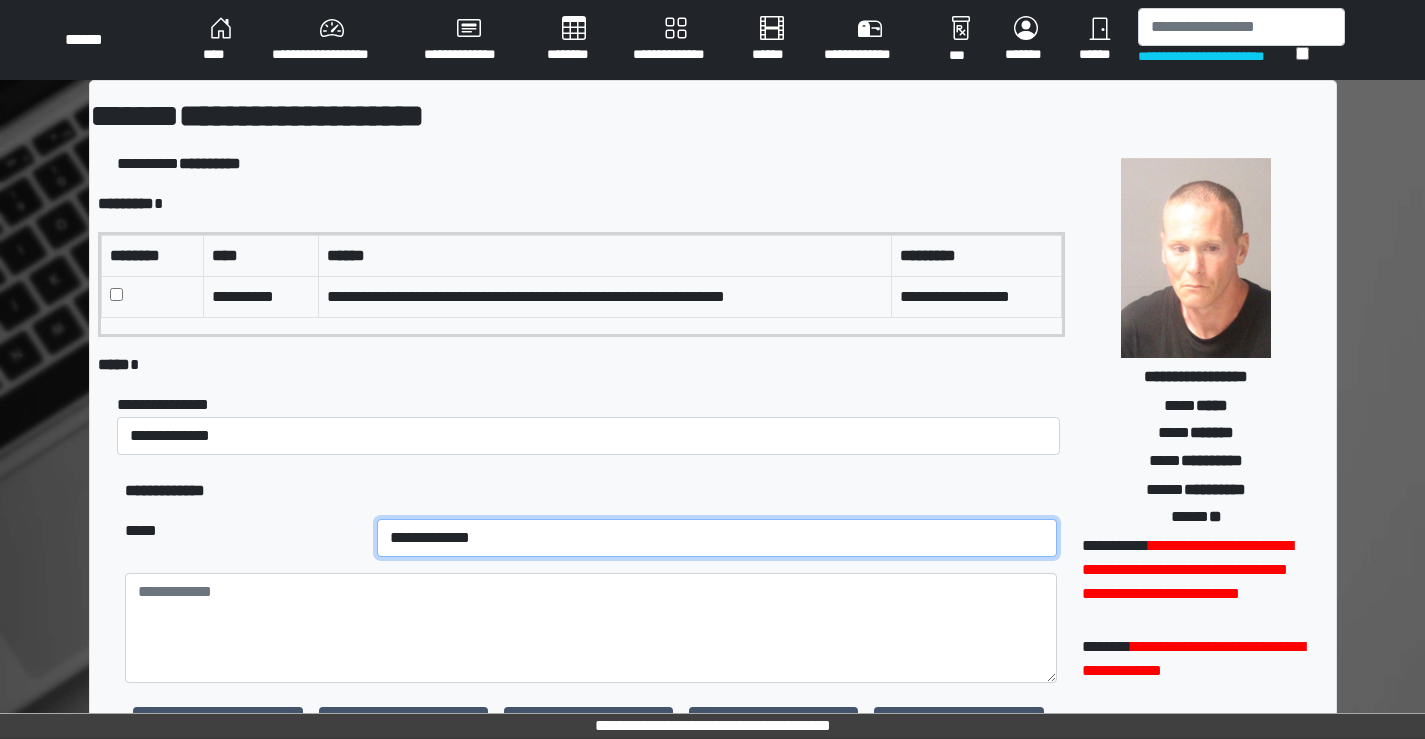 click on "**********" at bounding box center [717, 538] 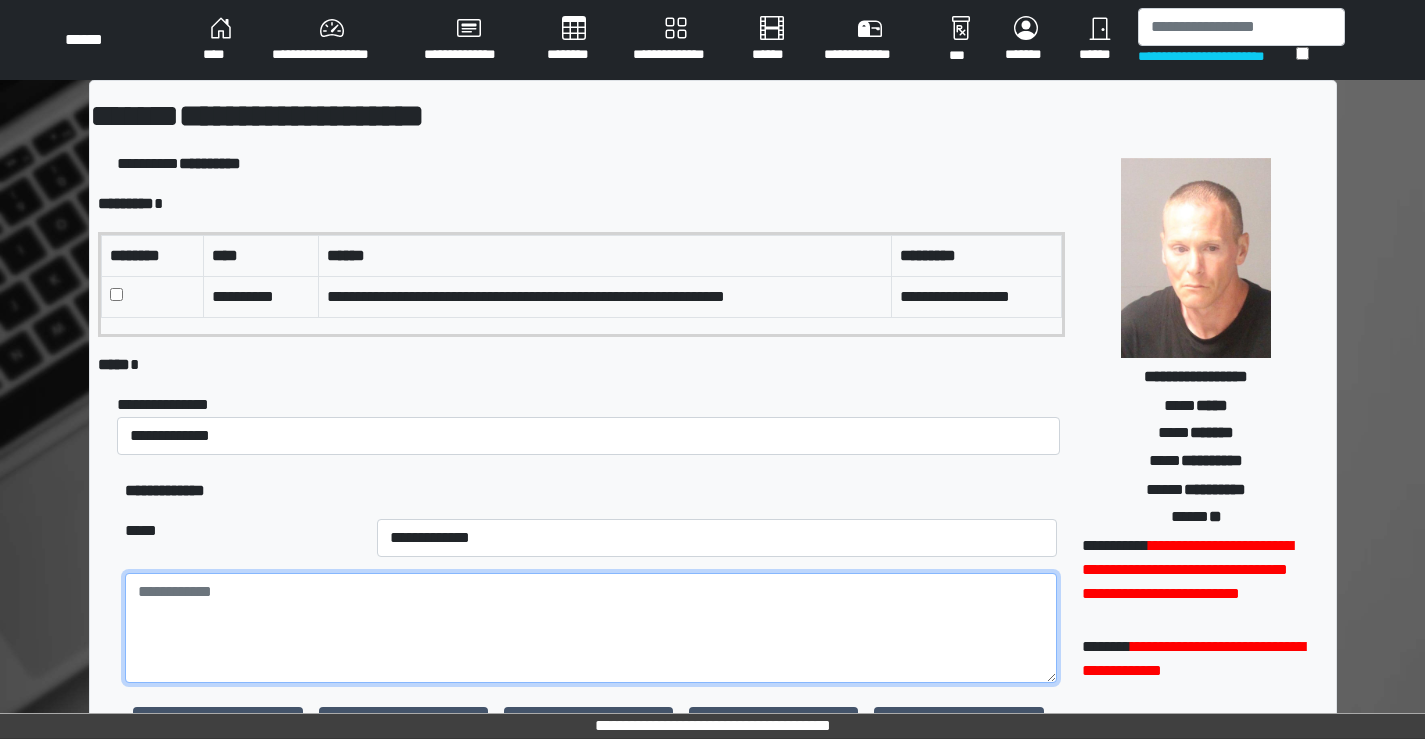 click at bounding box center [590, 628] 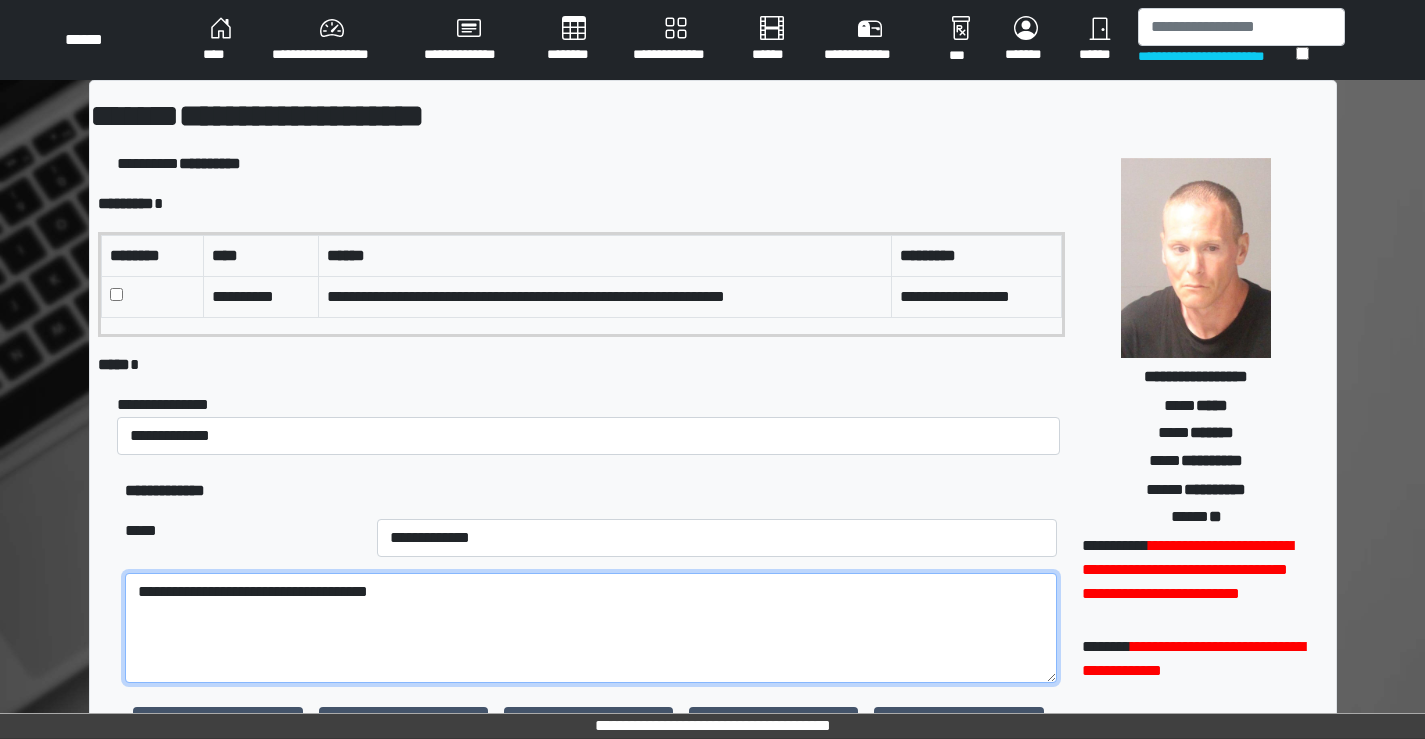 type on "**********" 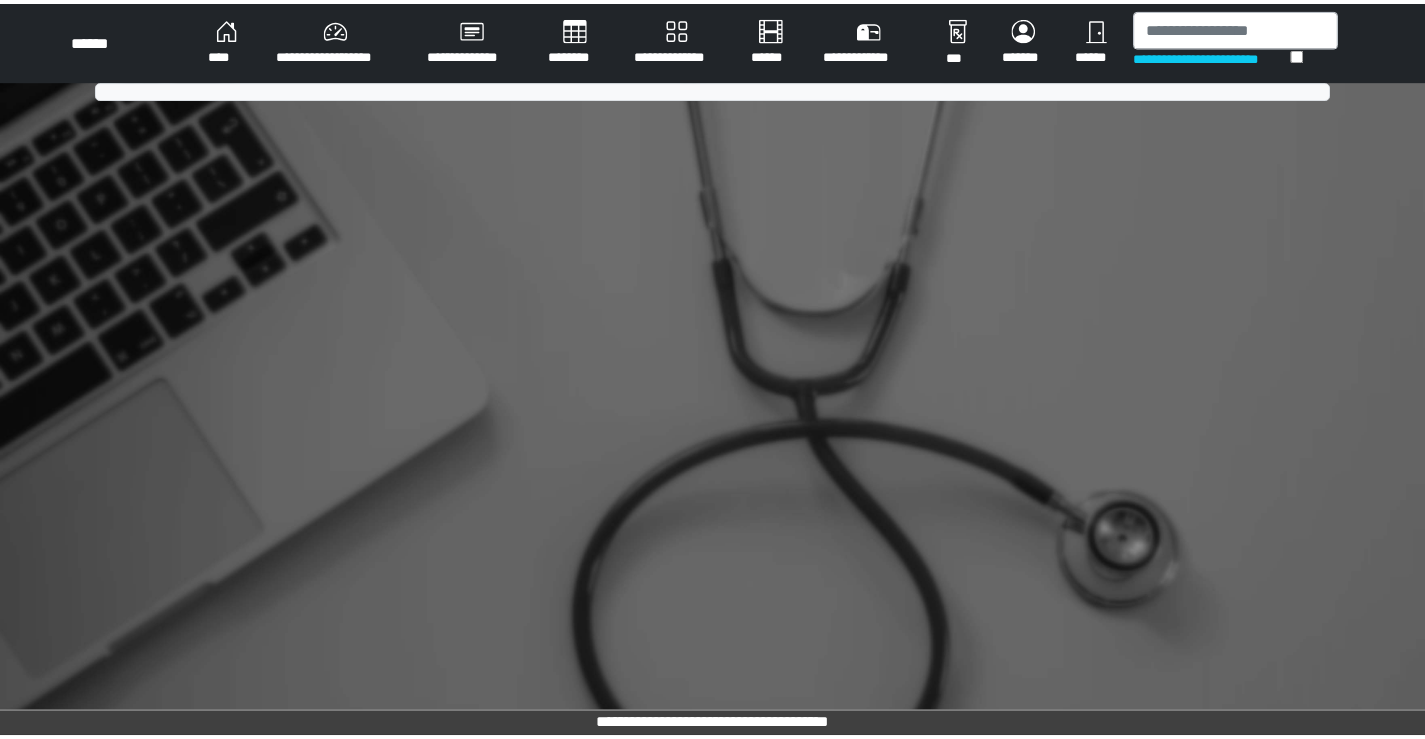 scroll, scrollTop: 0, scrollLeft: 0, axis: both 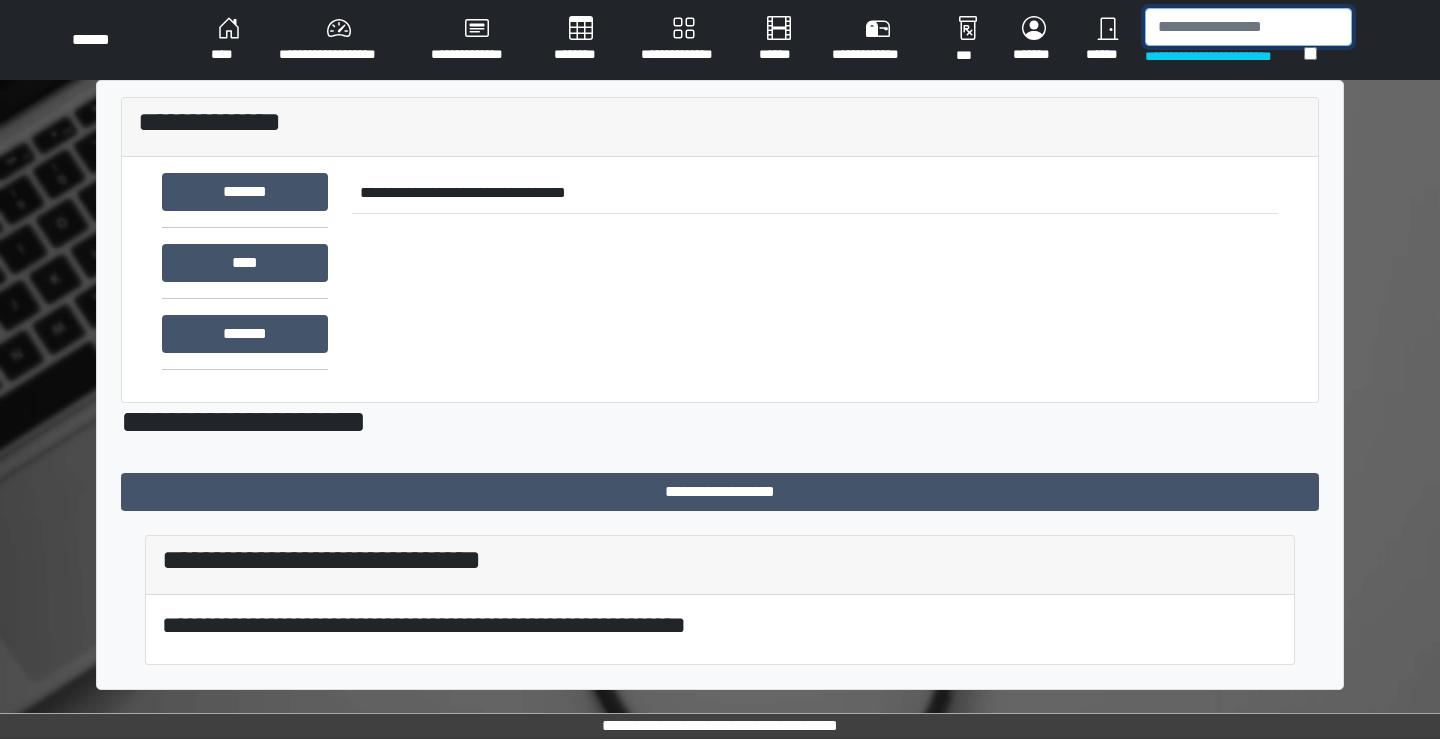click at bounding box center (1248, 27) 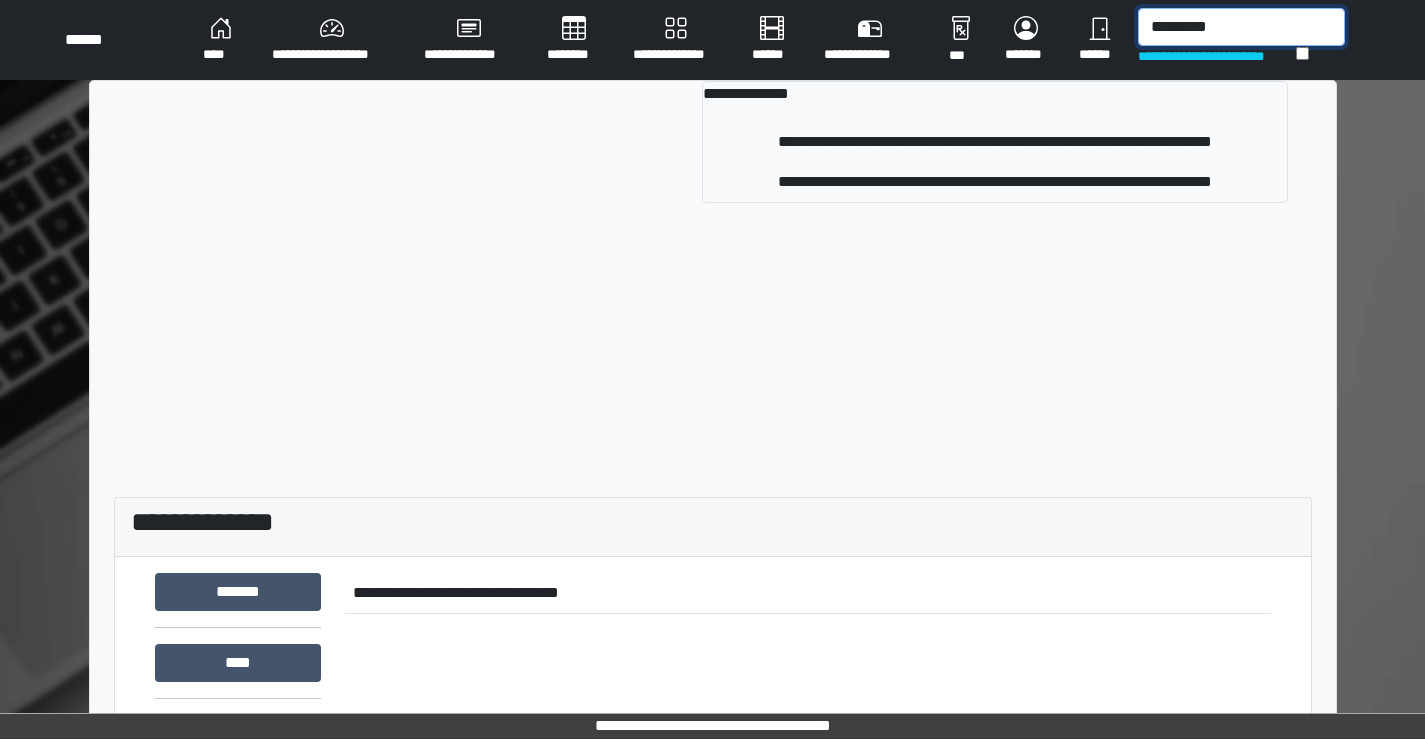 type on "*********" 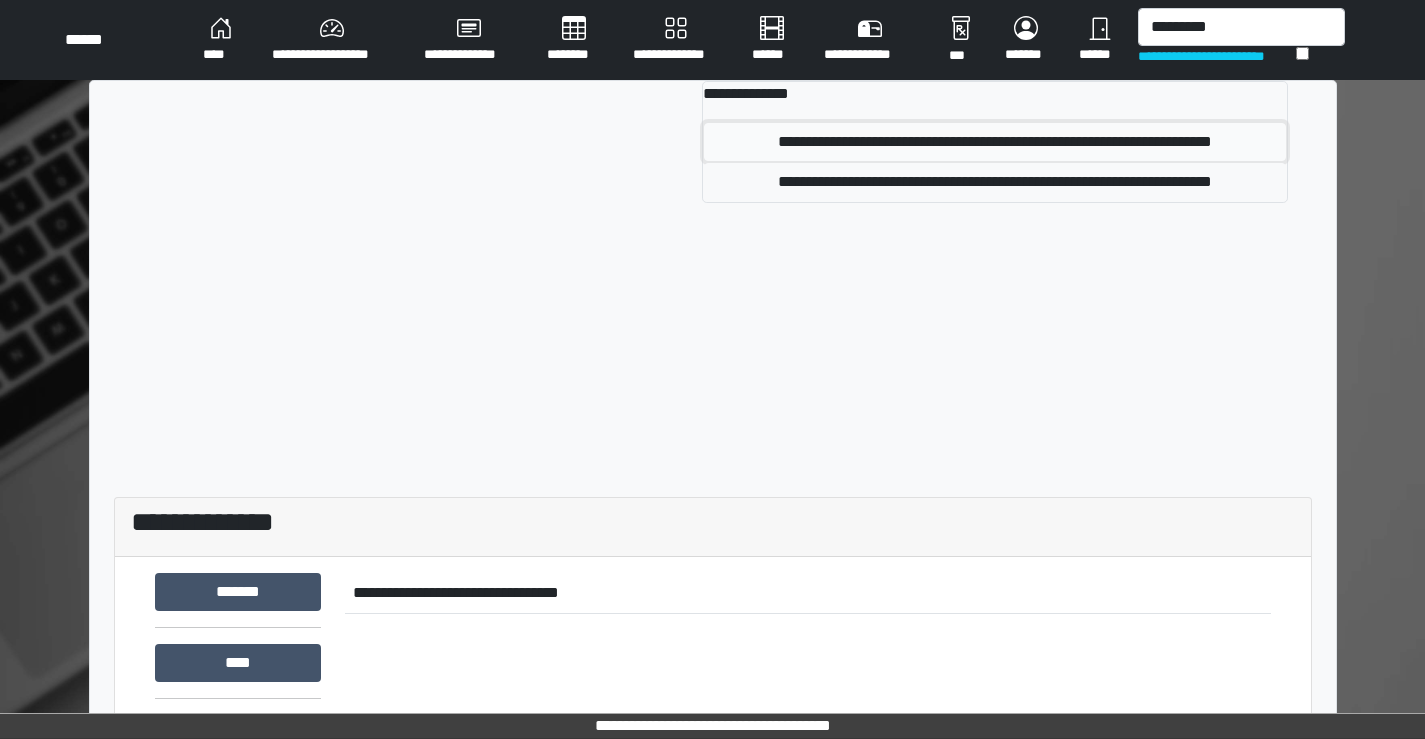 click on "**********" at bounding box center [994, 142] 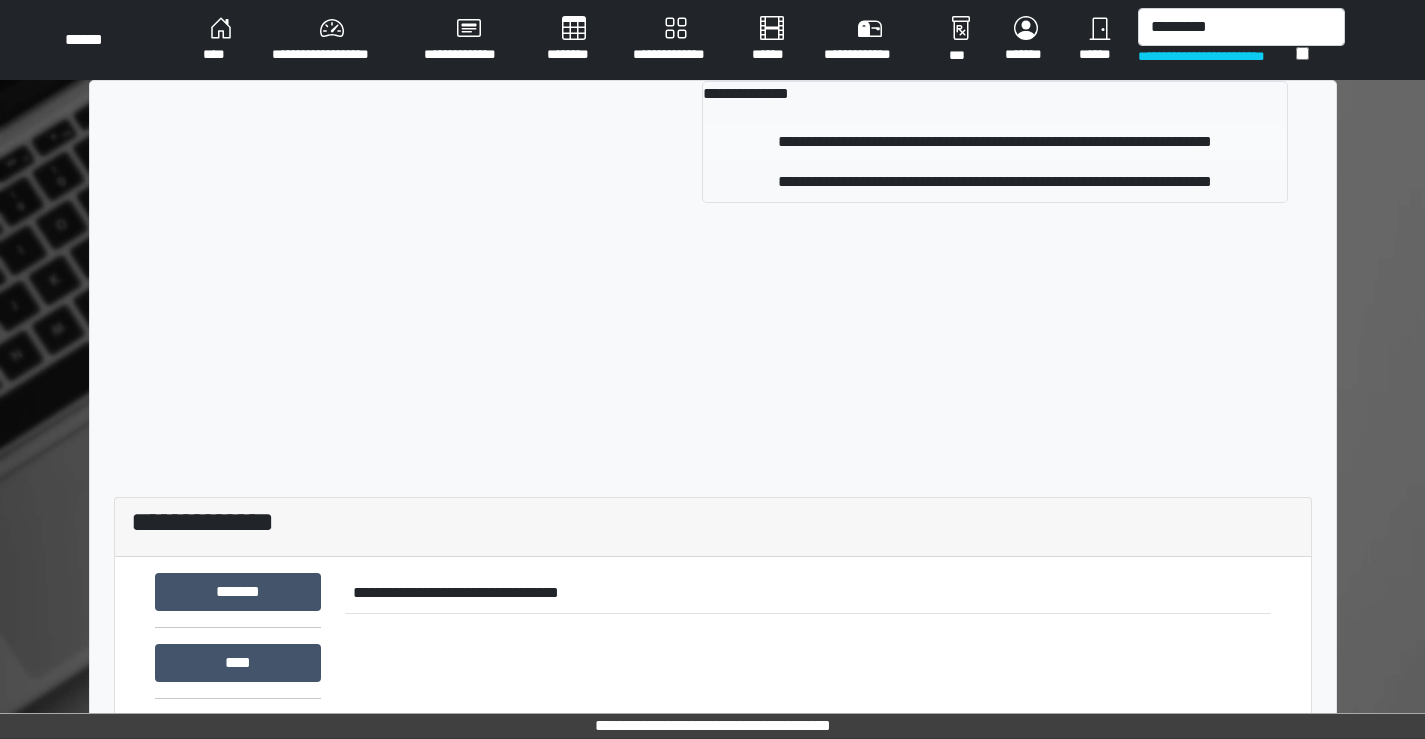 type 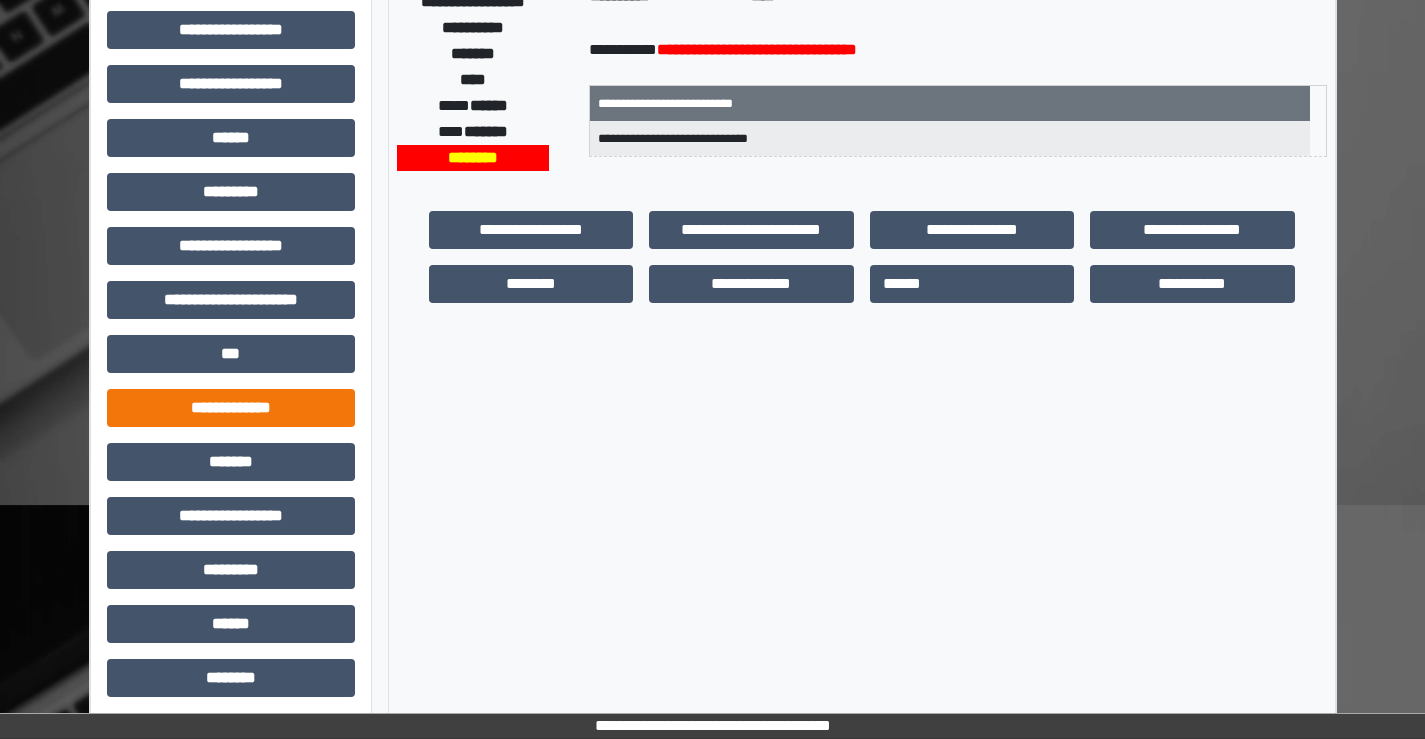 scroll, scrollTop: 435, scrollLeft: 0, axis: vertical 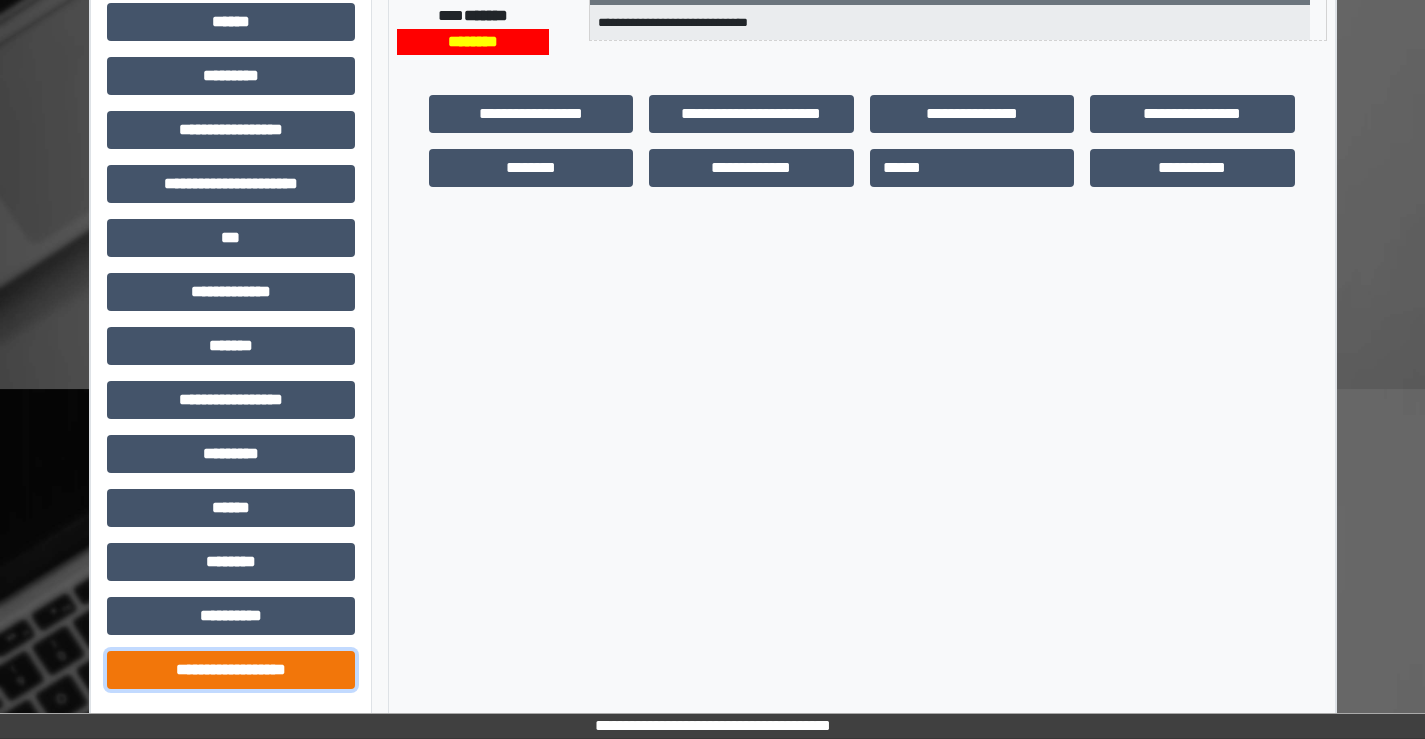 click on "**********" at bounding box center (231, 670) 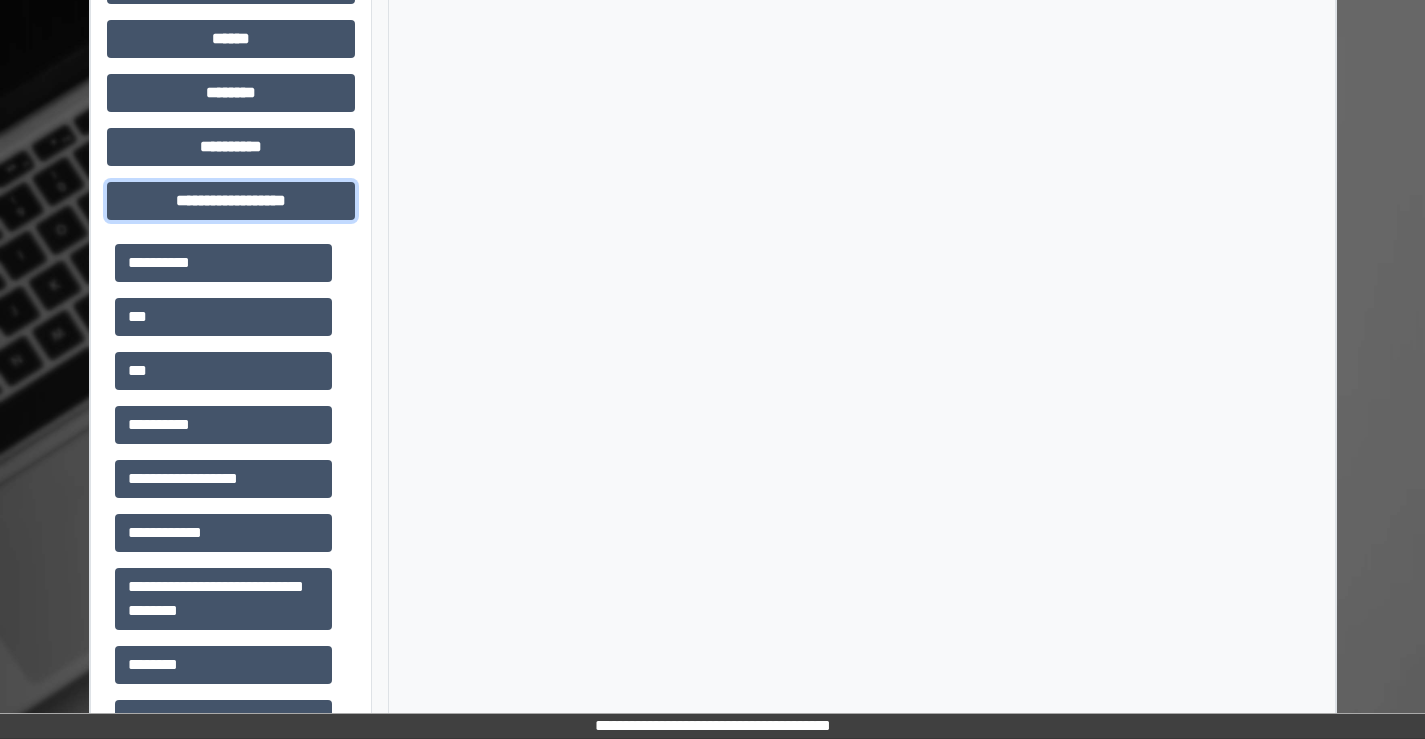 scroll, scrollTop: 915, scrollLeft: 0, axis: vertical 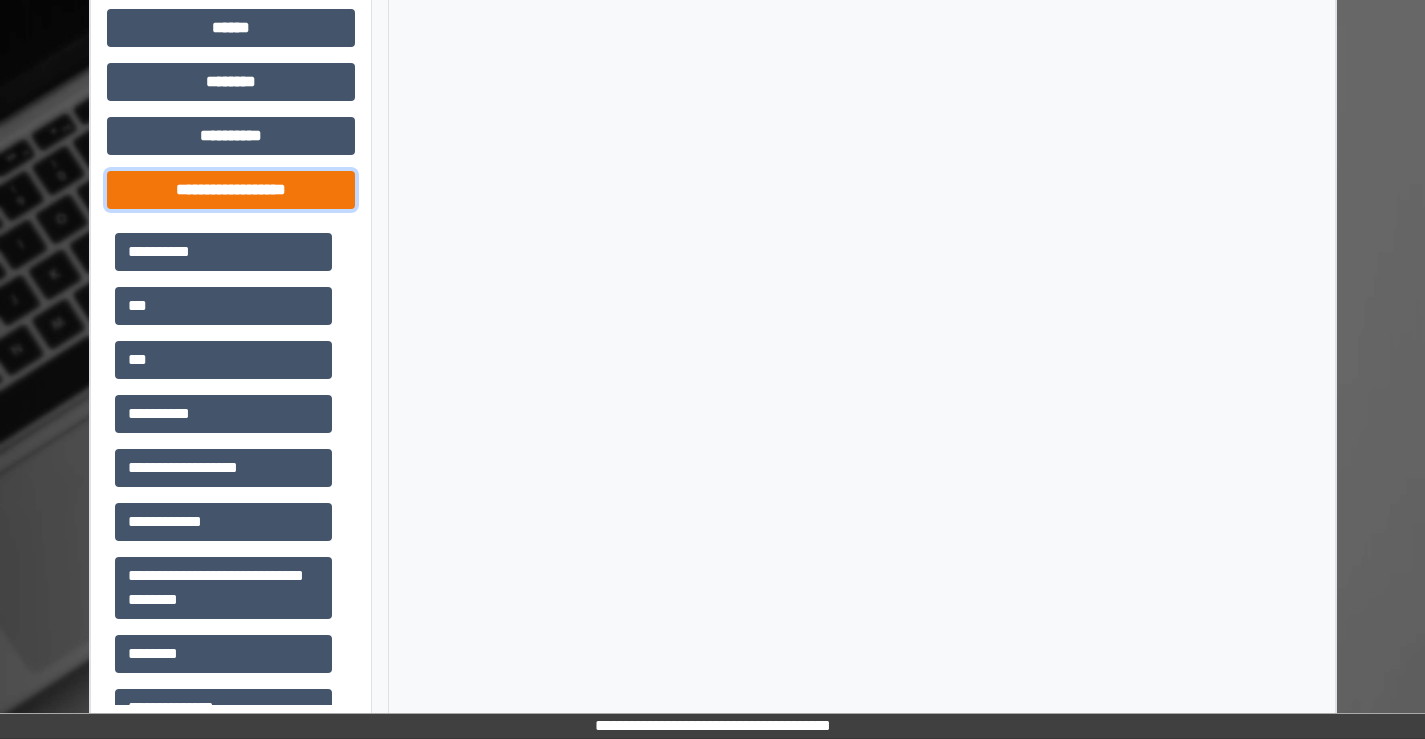 click on "**********" at bounding box center (231, 190) 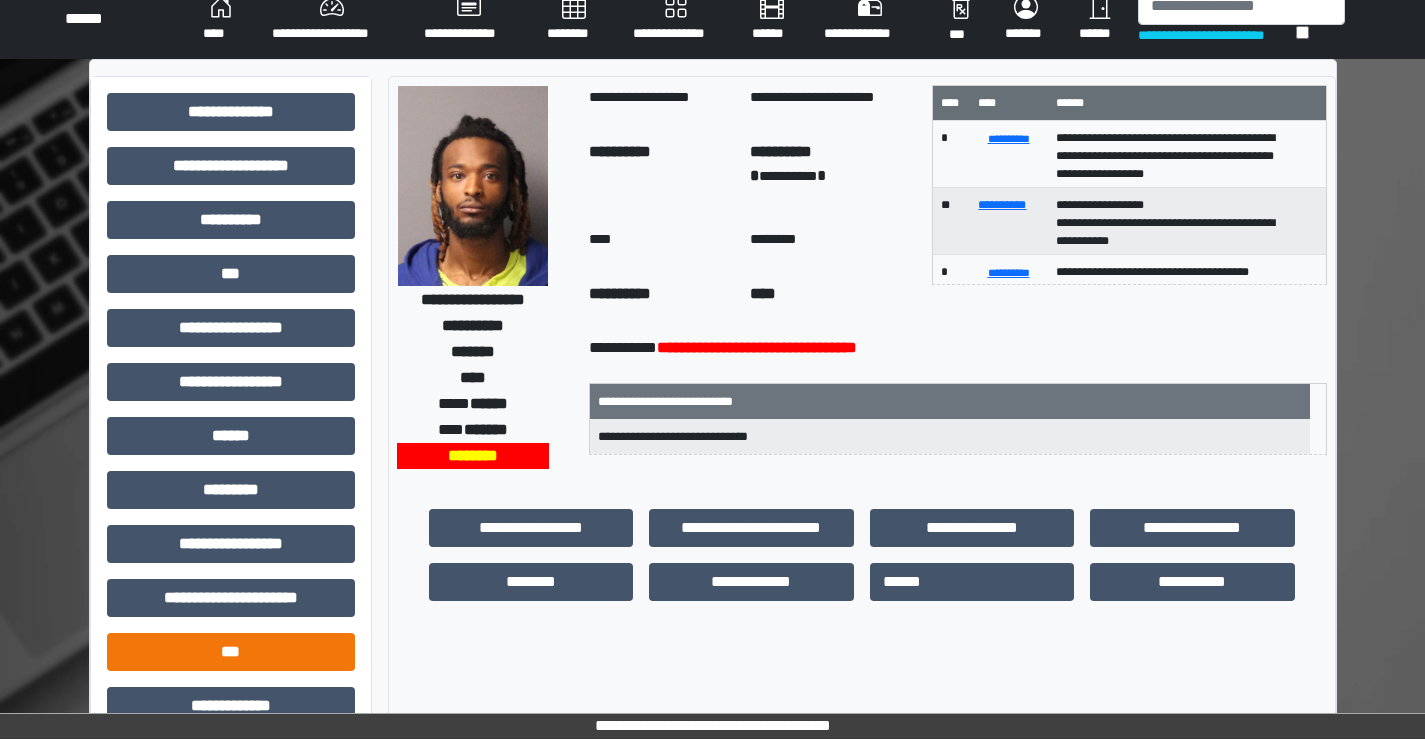 scroll, scrollTop: 0, scrollLeft: 0, axis: both 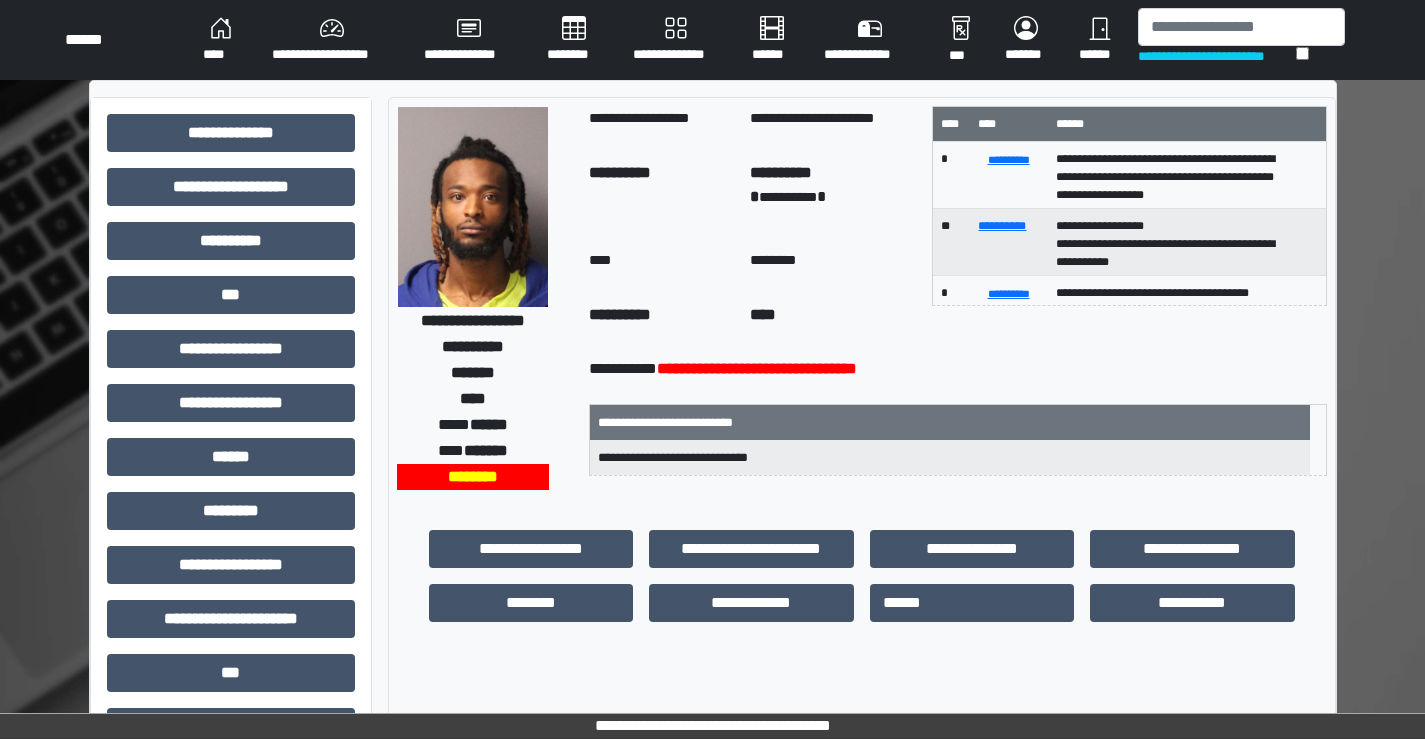 click on "**********" at bounding box center (231, 627) 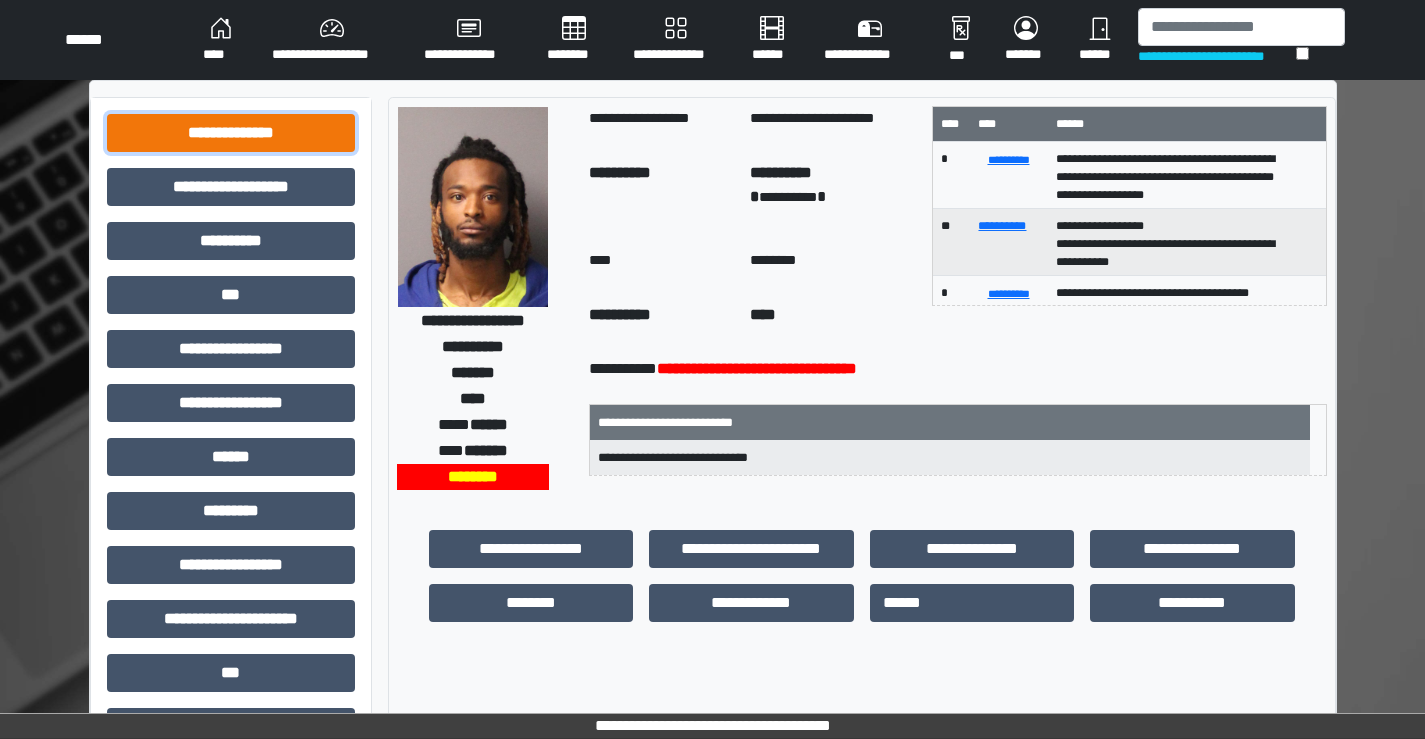 click on "**********" at bounding box center [231, 133] 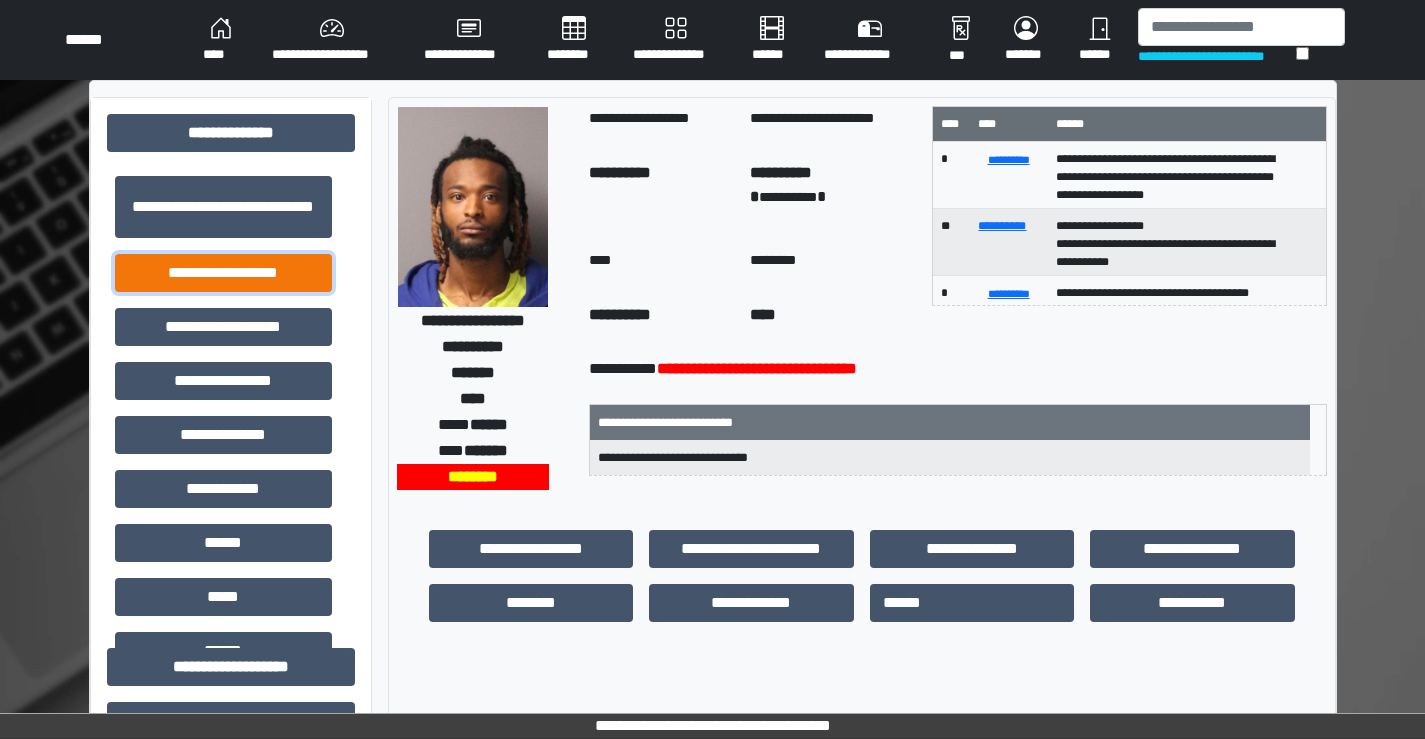 click on "**********" at bounding box center [223, 273] 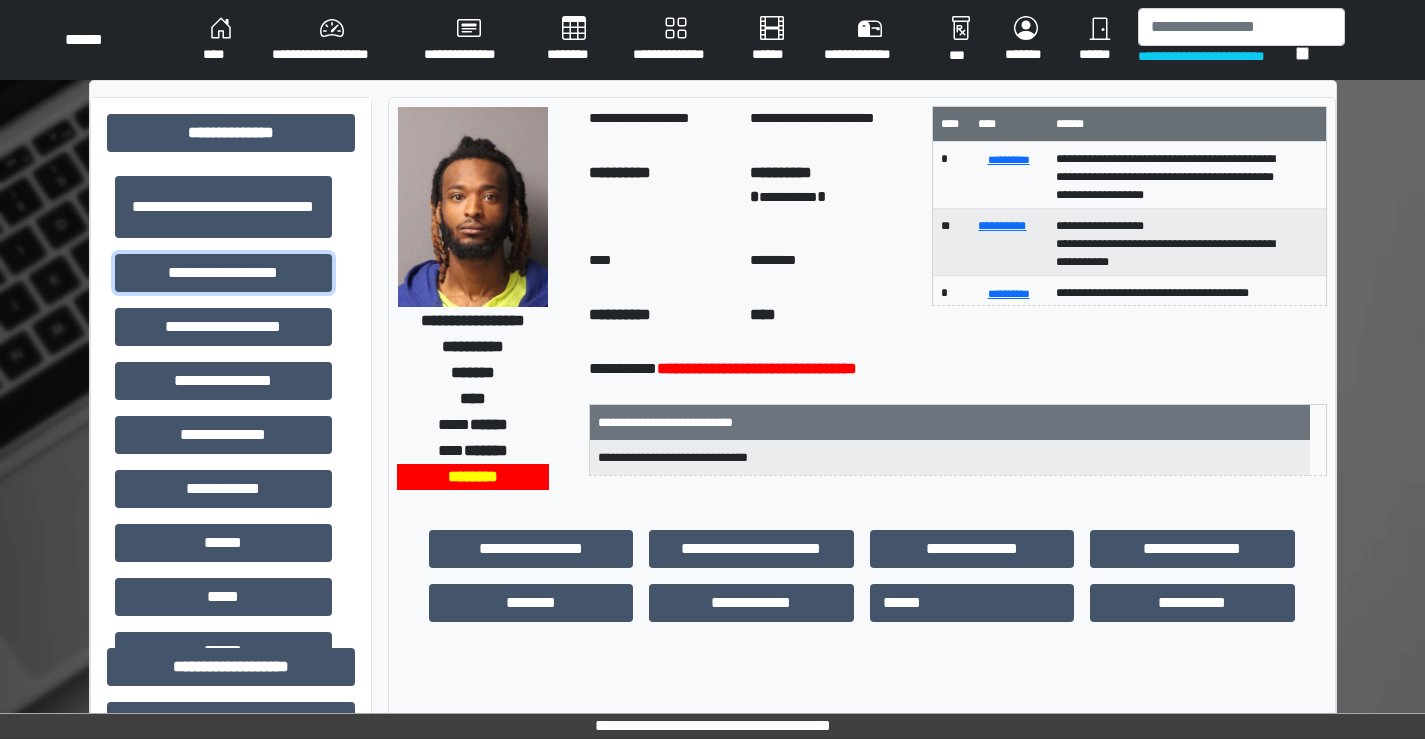drag, startPoint x: 250, startPoint y: 274, endPoint x: 38, endPoint y: 292, distance: 212.76277 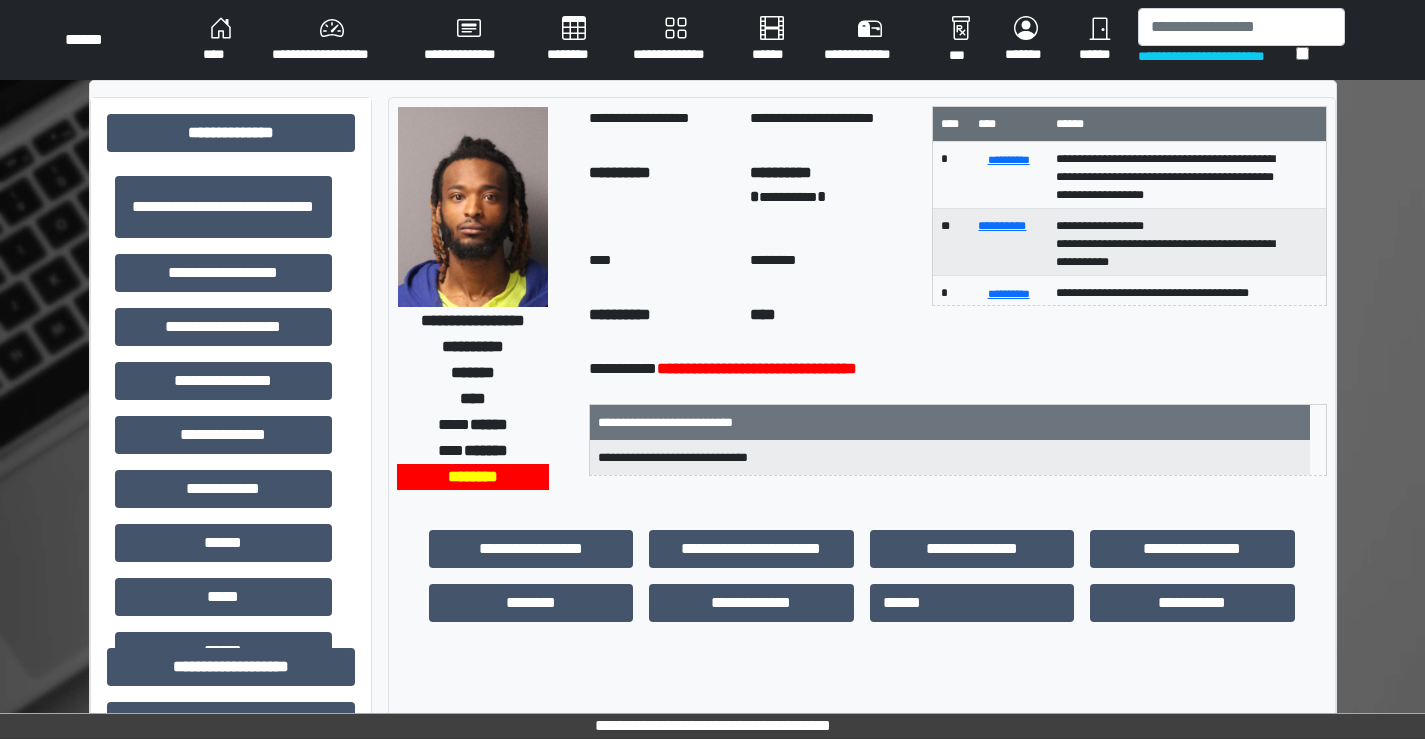 click on "**********" at bounding box center [712, 867] 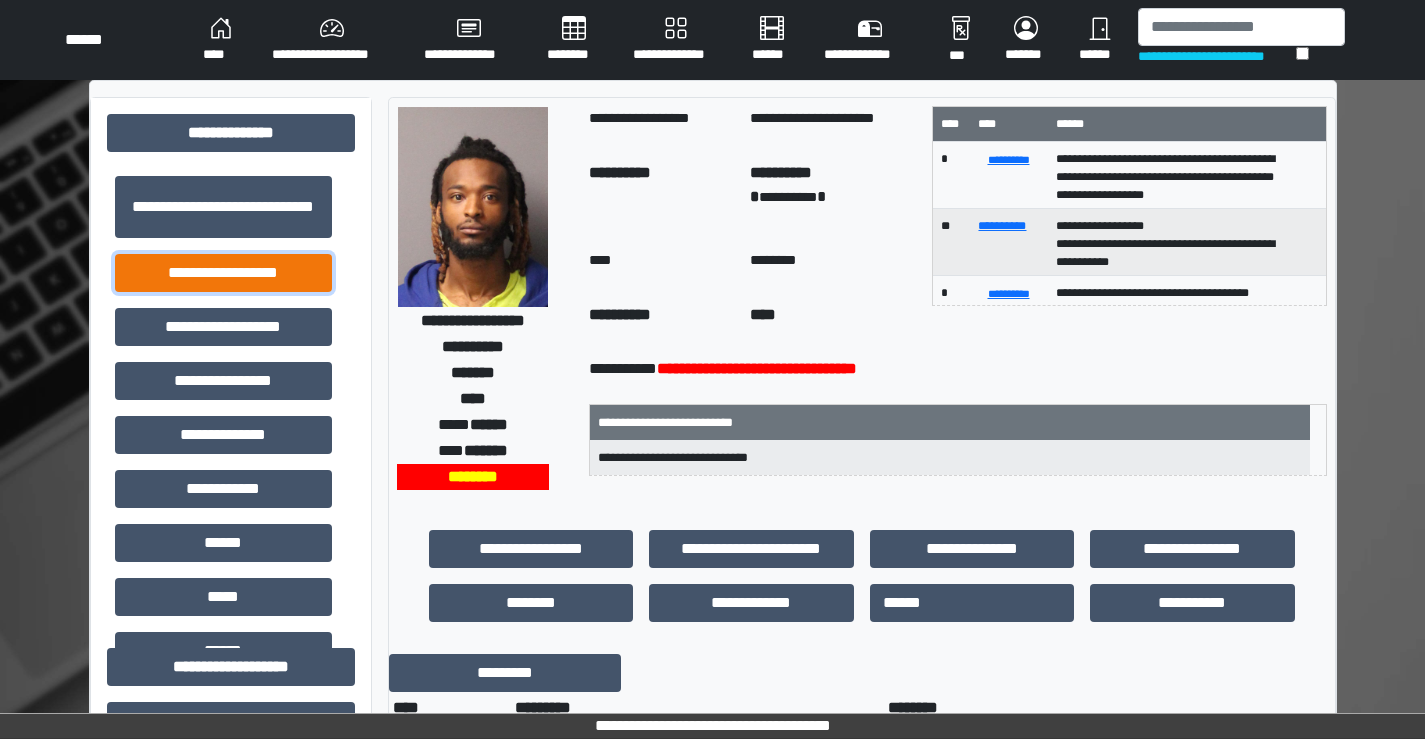 click on "**********" at bounding box center (223, 273) 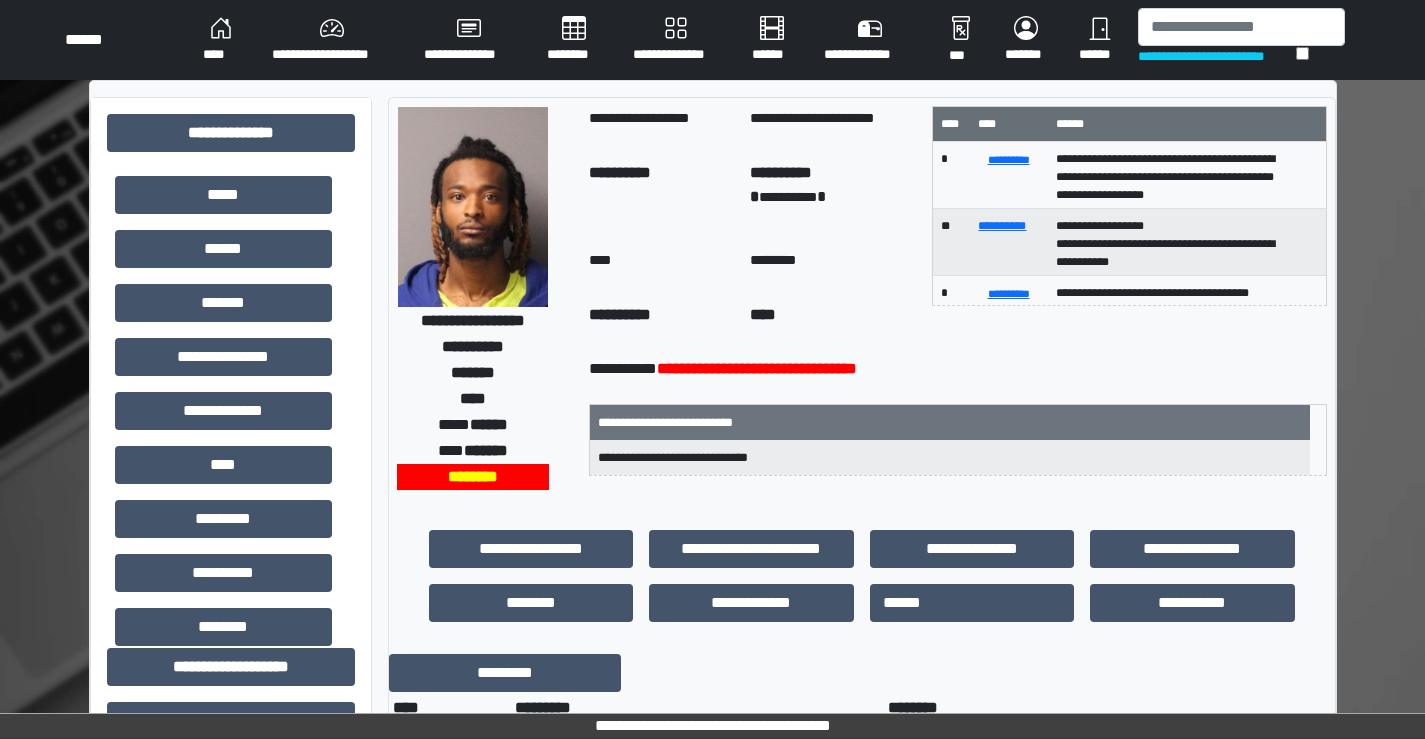 scroll, scrollTop: 580, scrollLeft: 0, axis: vertical 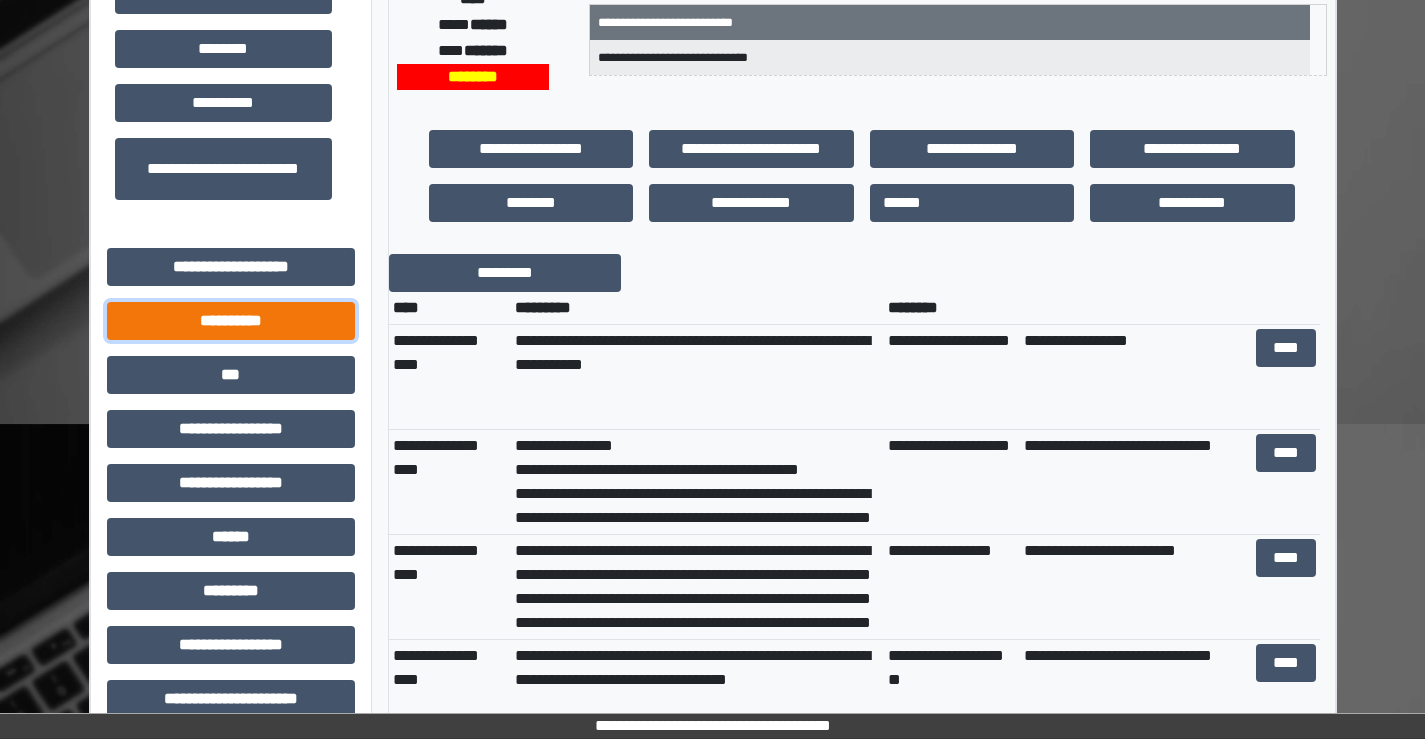 click on "**********" at bounding box center (231, 321) 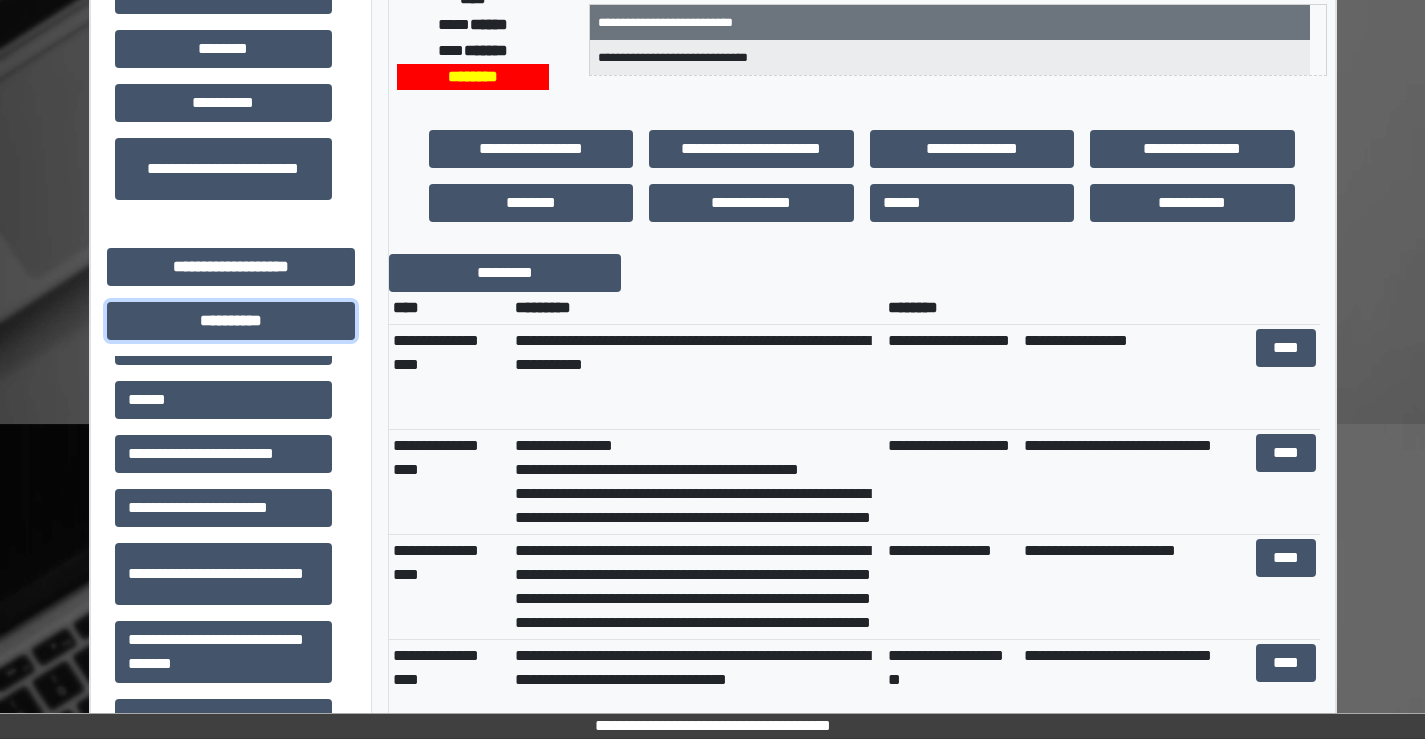 scroll, scrollTop: 202, scrollLeft: 0, axis: vertical 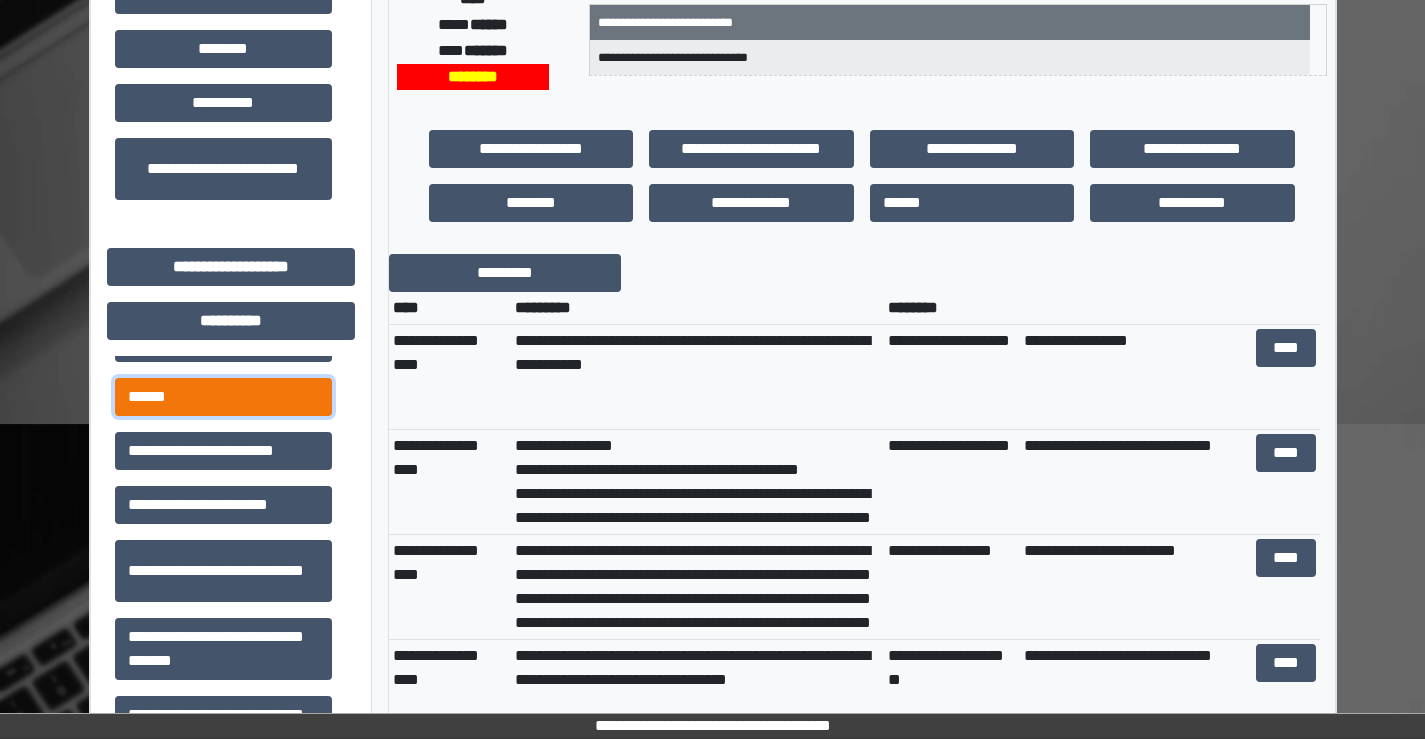 click on "******" at bounding box center (223, 397) 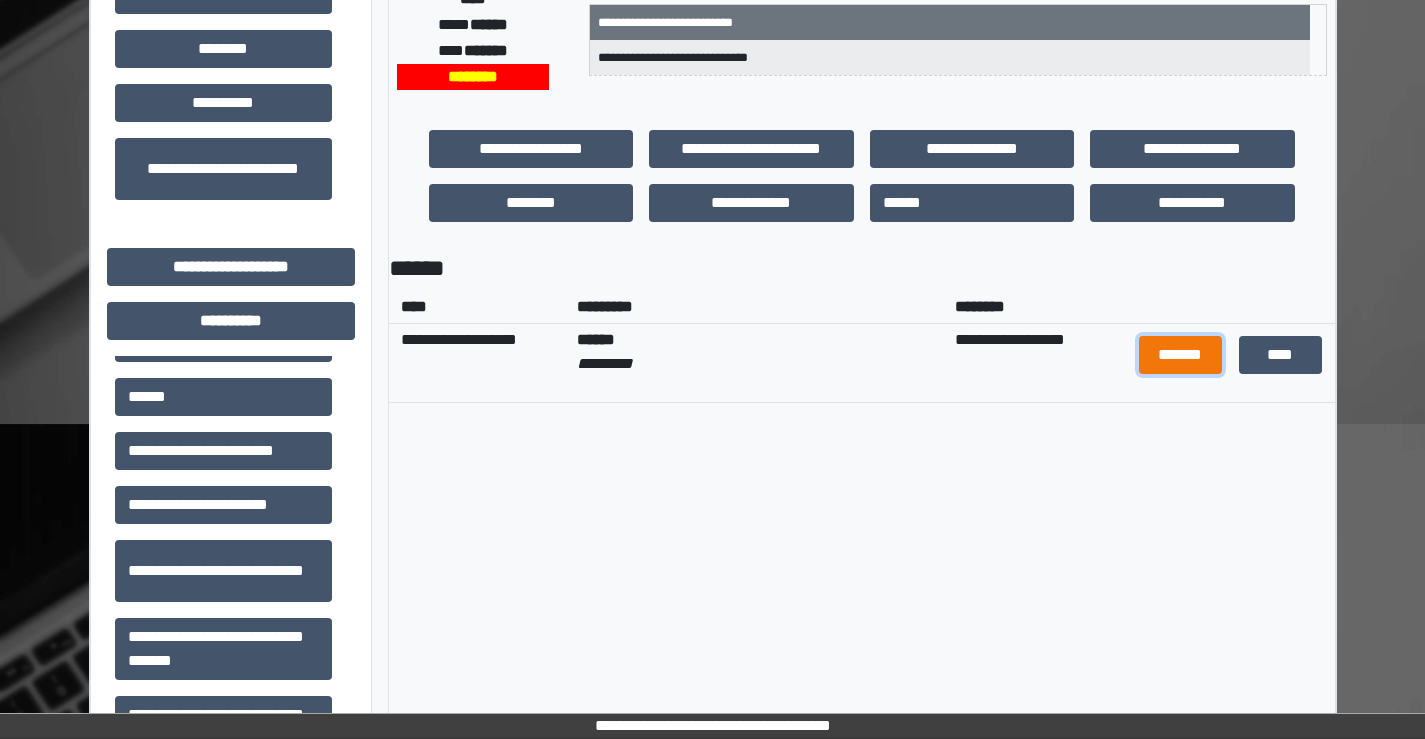 click on "*******" at bounding box center [1181, 355] 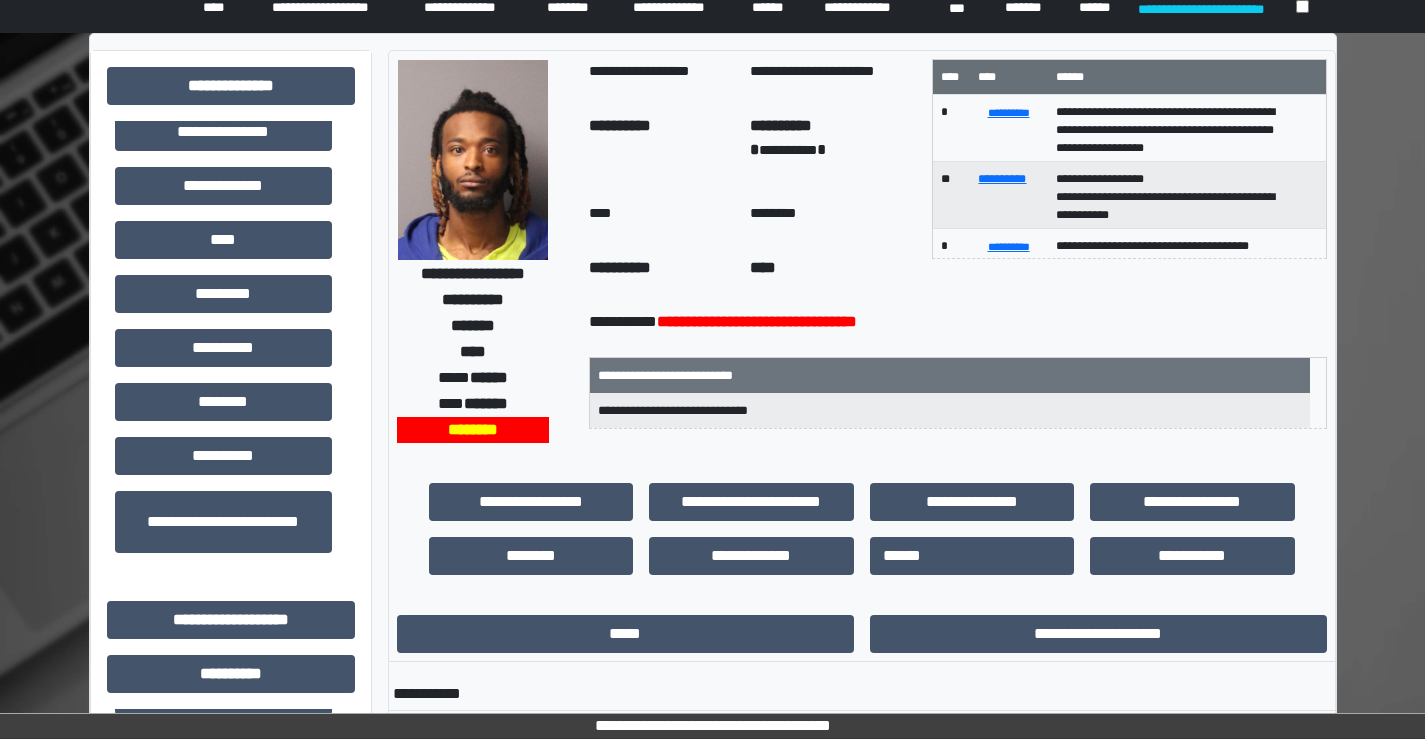 scroll, scrollTop: 0, scrollLeft: 0, axis: both 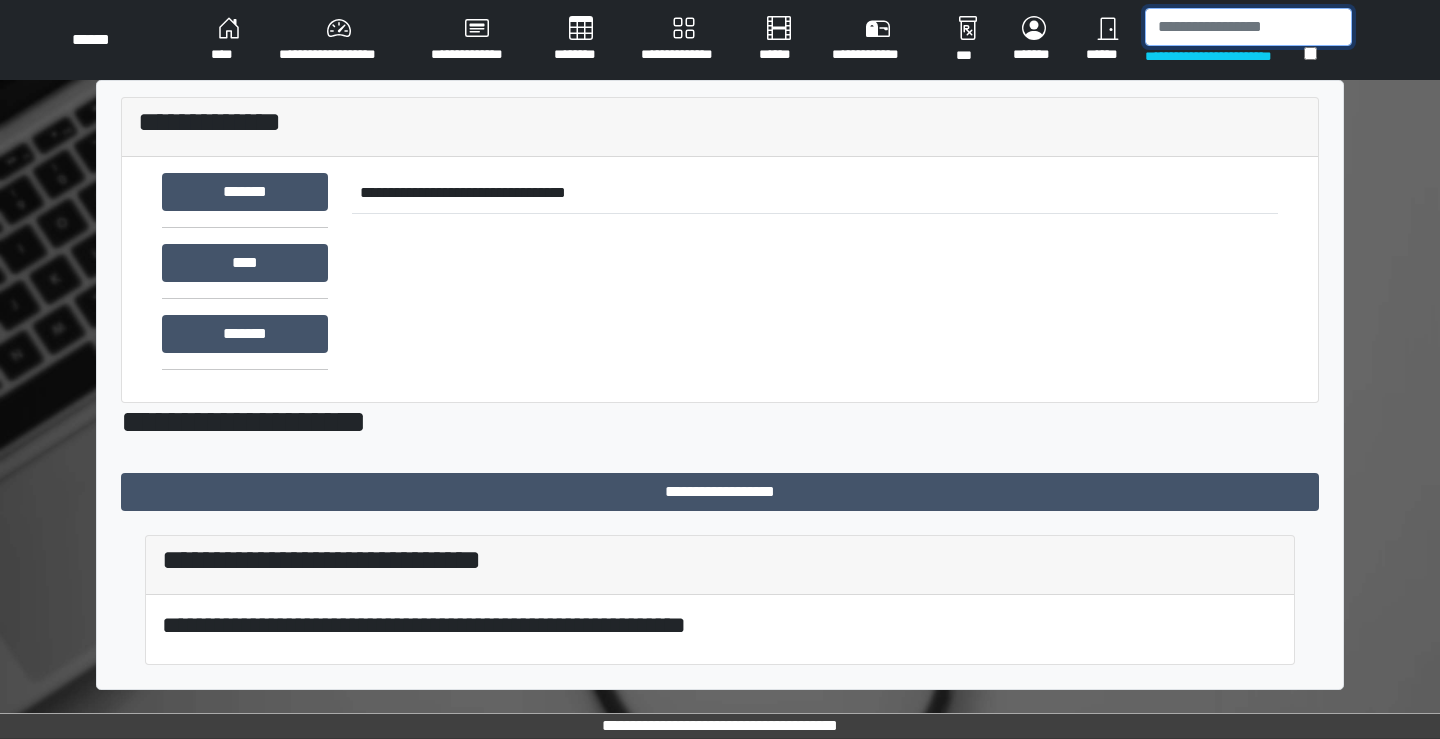 click at bounding box center (1248, 27) 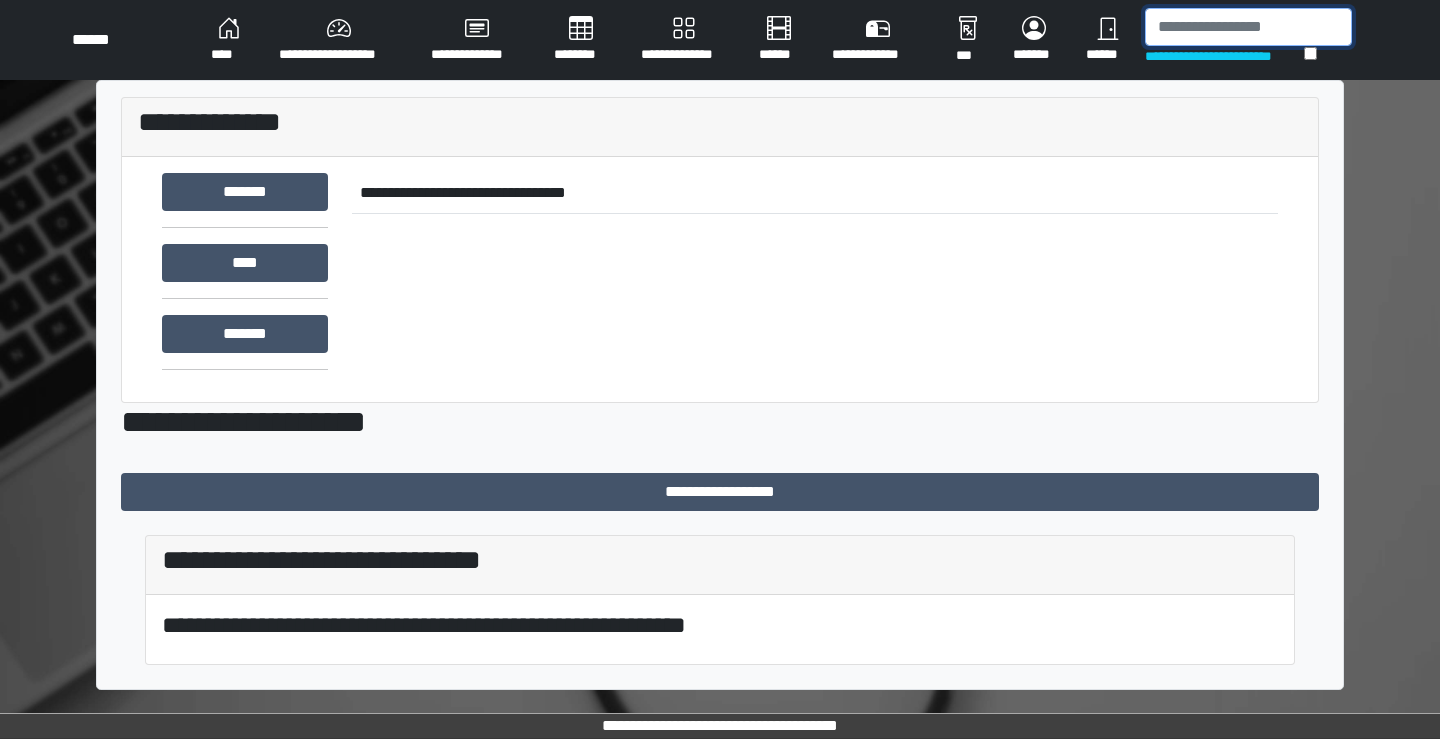 drag, startPoint x: 1241, startPoint y: 33, endPoint x: 1231, endPoint y: 43, distance: 14.142136 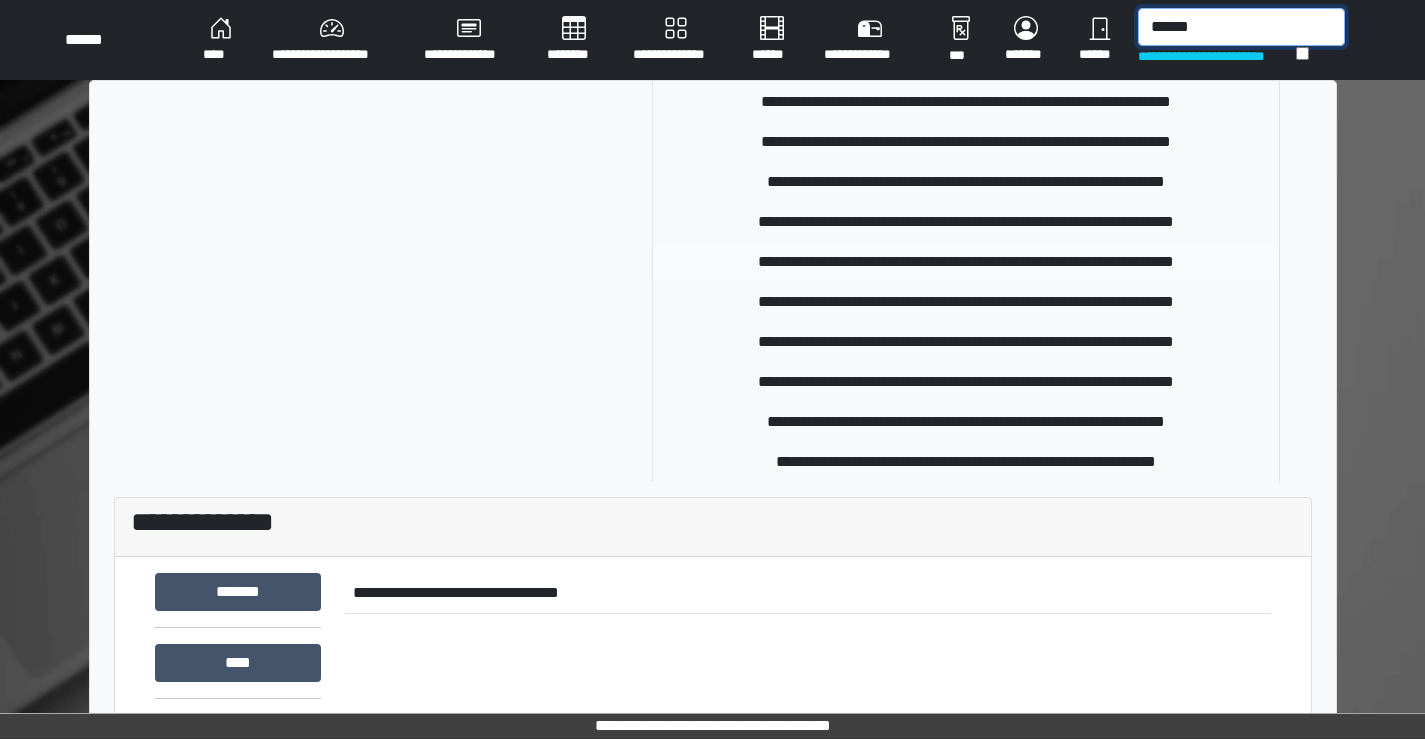 scroll, scrollTop: 378, scrollLeft: 0, axis: vertical 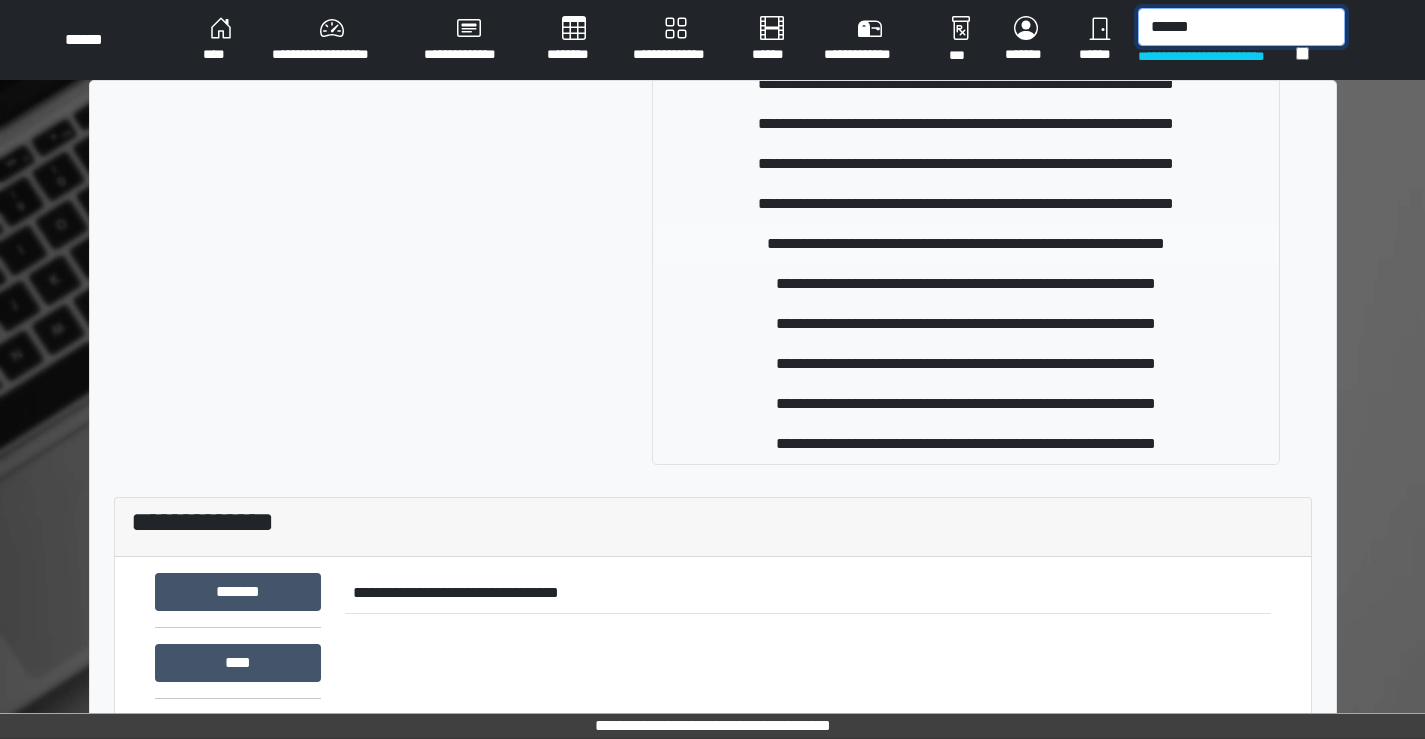 type on "******" 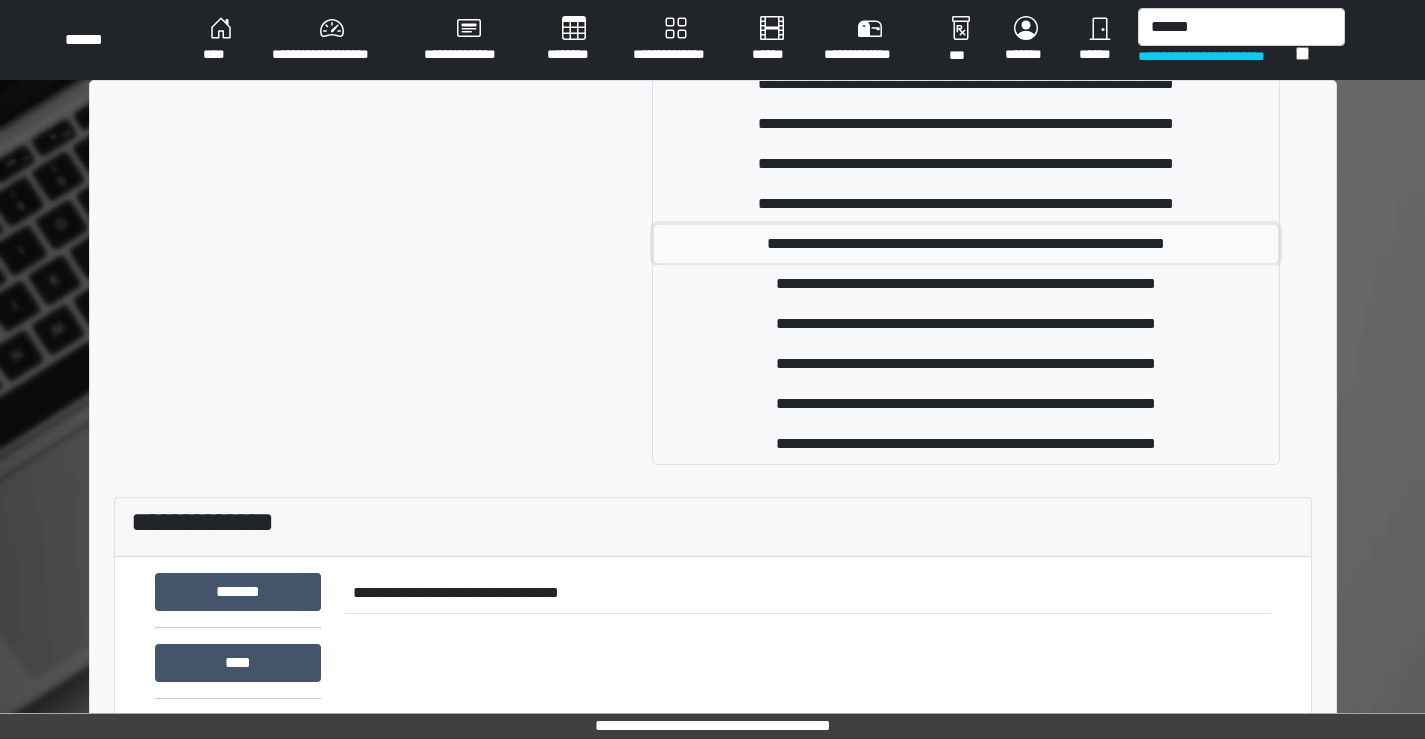 click on "**********" at bounding box center [966, 244] 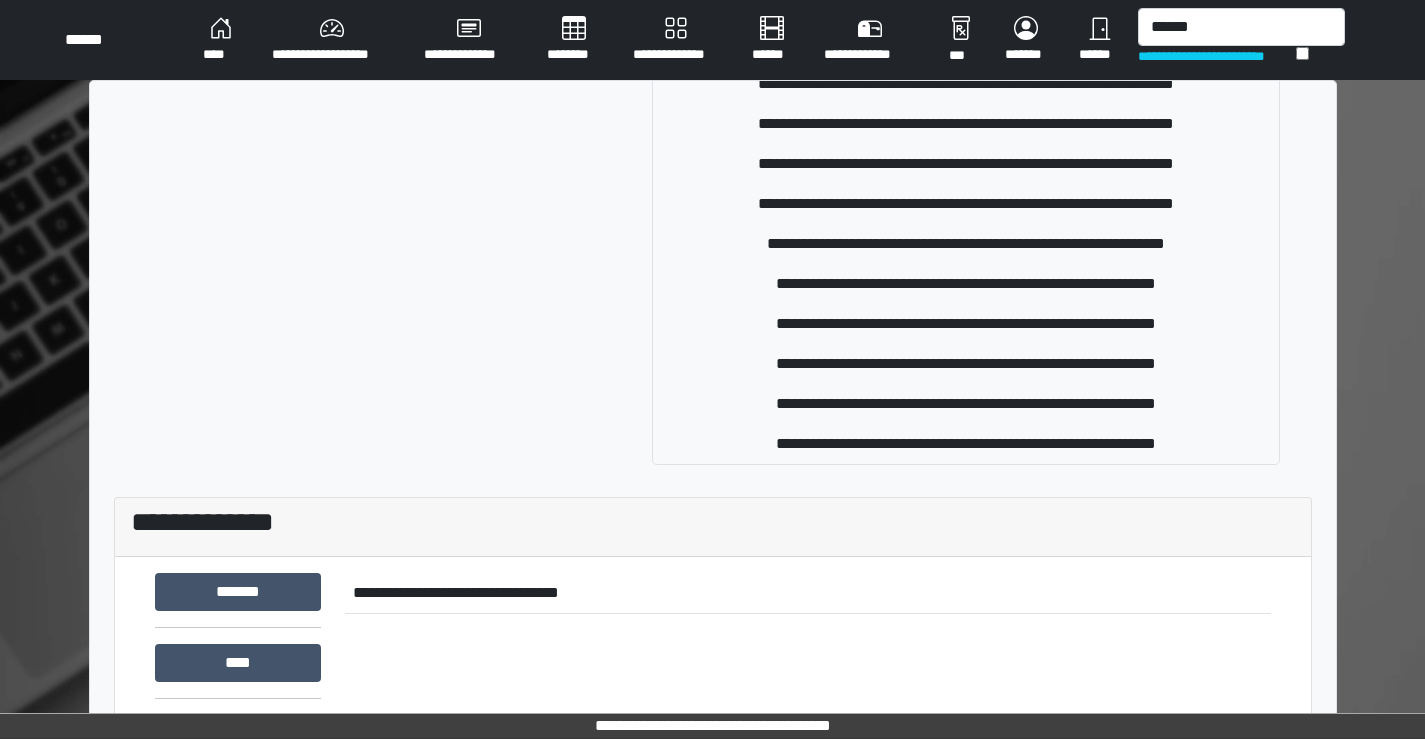 type 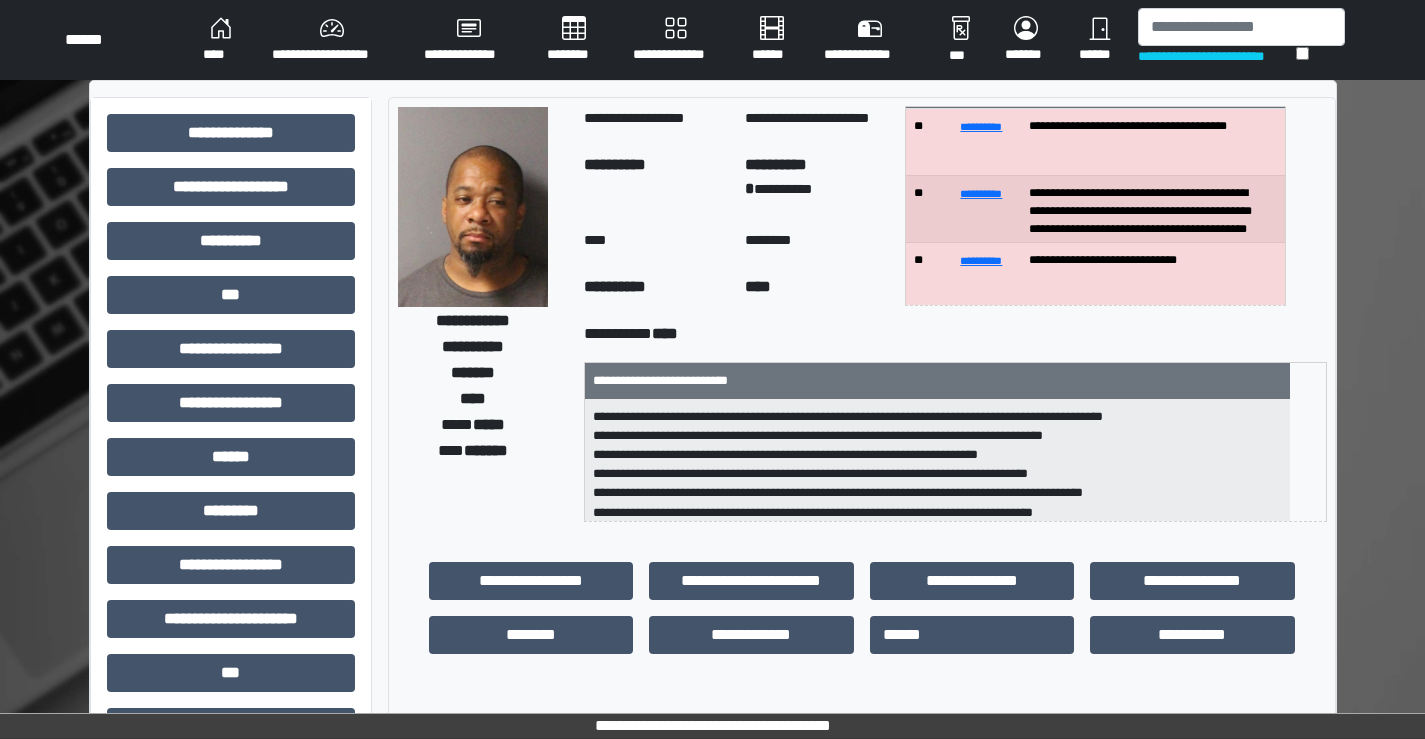 scroll, scrollTop: 0, scrollLeft: 0, axis: both 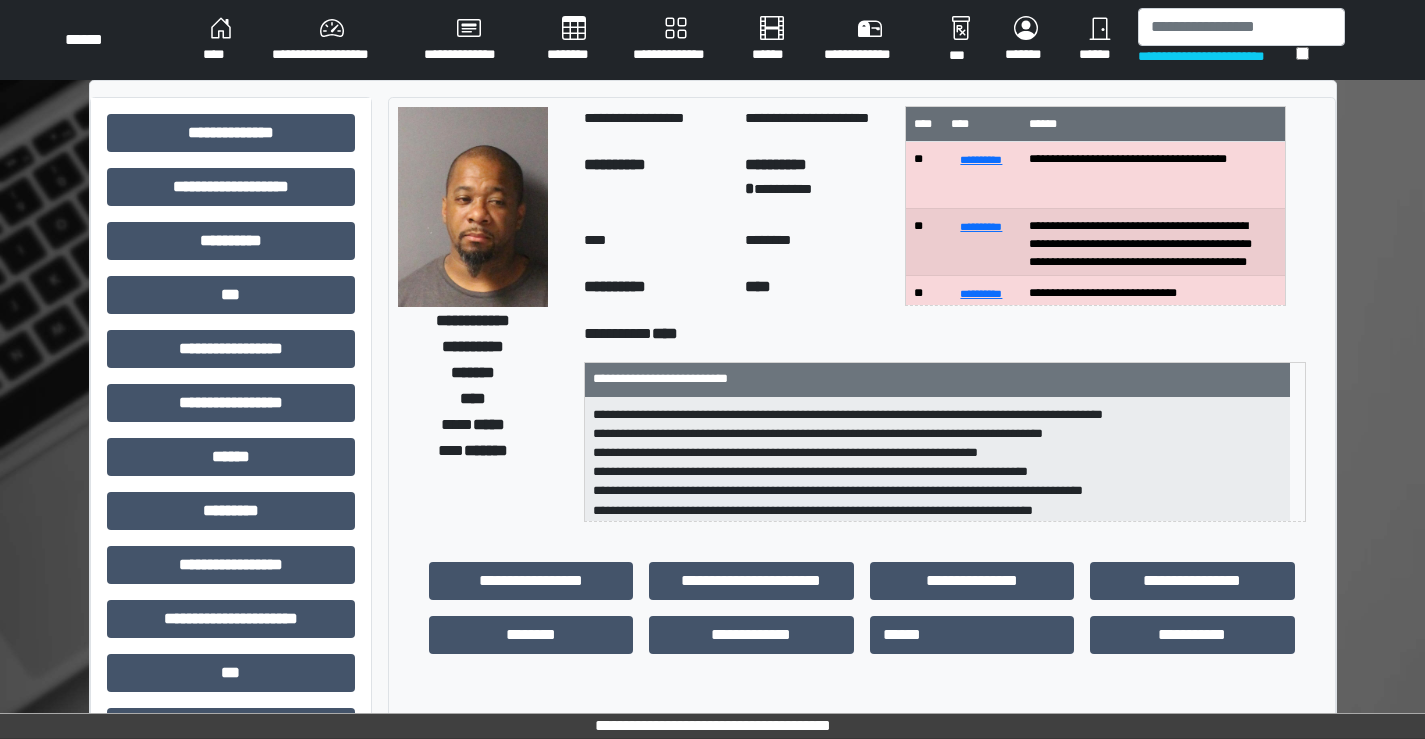 drag, startPoint x: 1131, startPoint y: 257, endPoint x: 1419, endPoint y: 171, distance: 300.56613 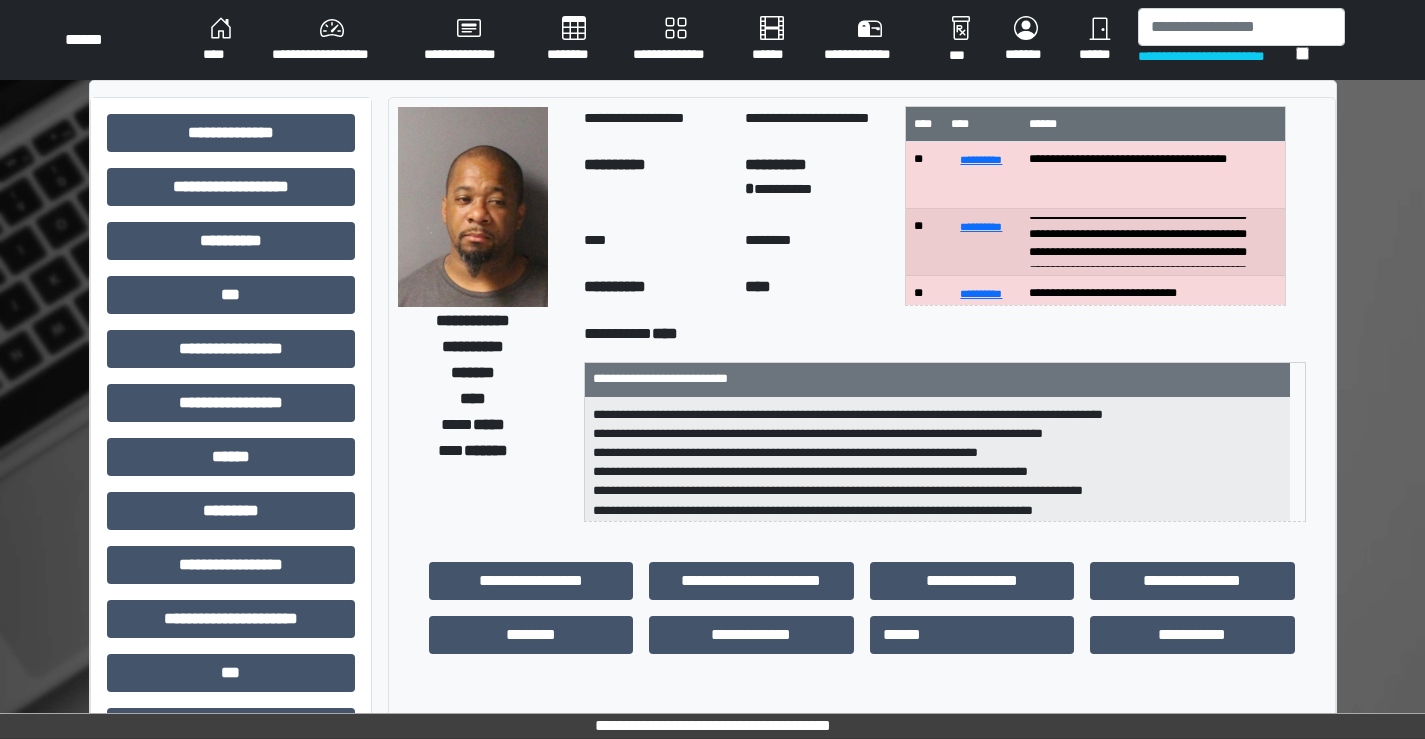 scroll, scrollTop: 200, scrollLeft: 0, axis: vertical 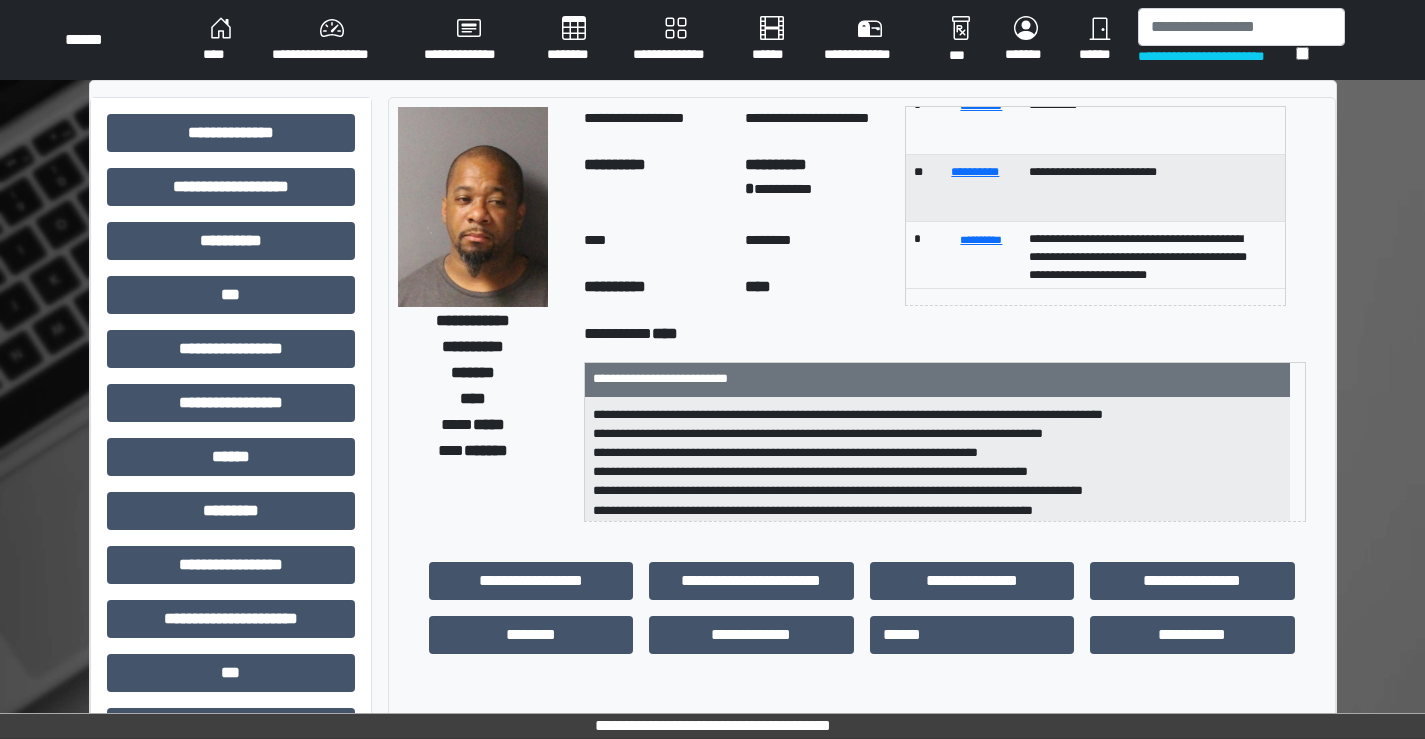 drag, startPoint x: 1155, startPoint y: 192, endPoint x: 1345, endPoint y: 165, distance: 191.90883 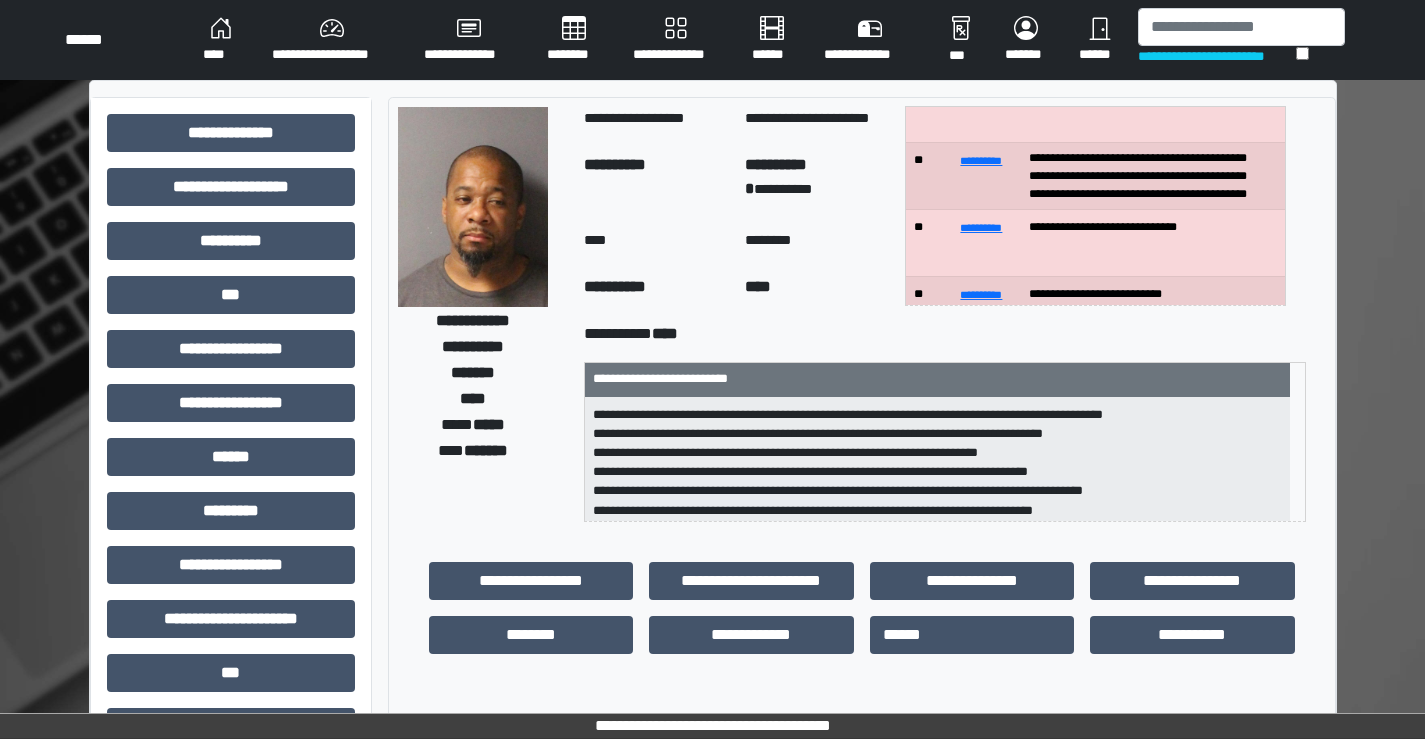 scroll, scrollTop: 100, scrollLeft: 0, axis: vertical 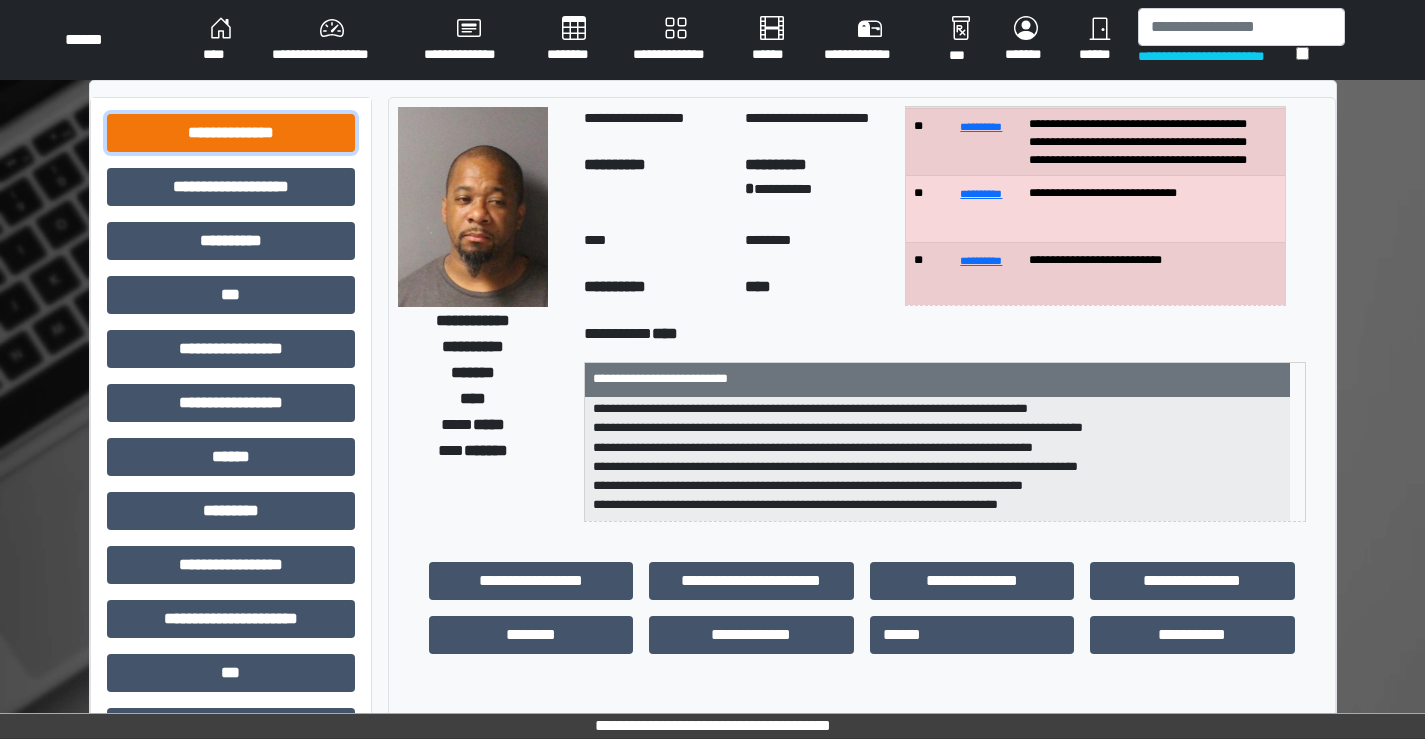 click on "**********" at bounding box center (231, 133) 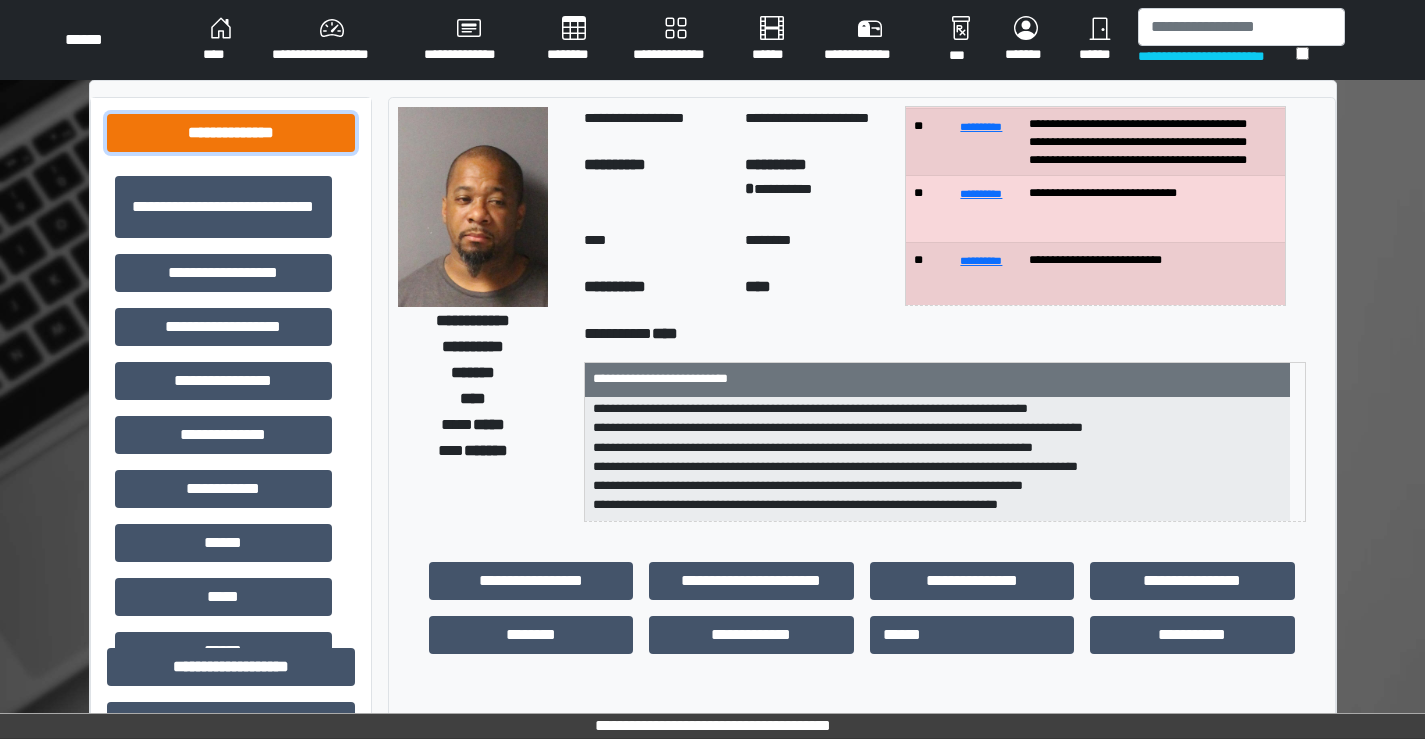 click on "**********" at bounding box center (231, 133) 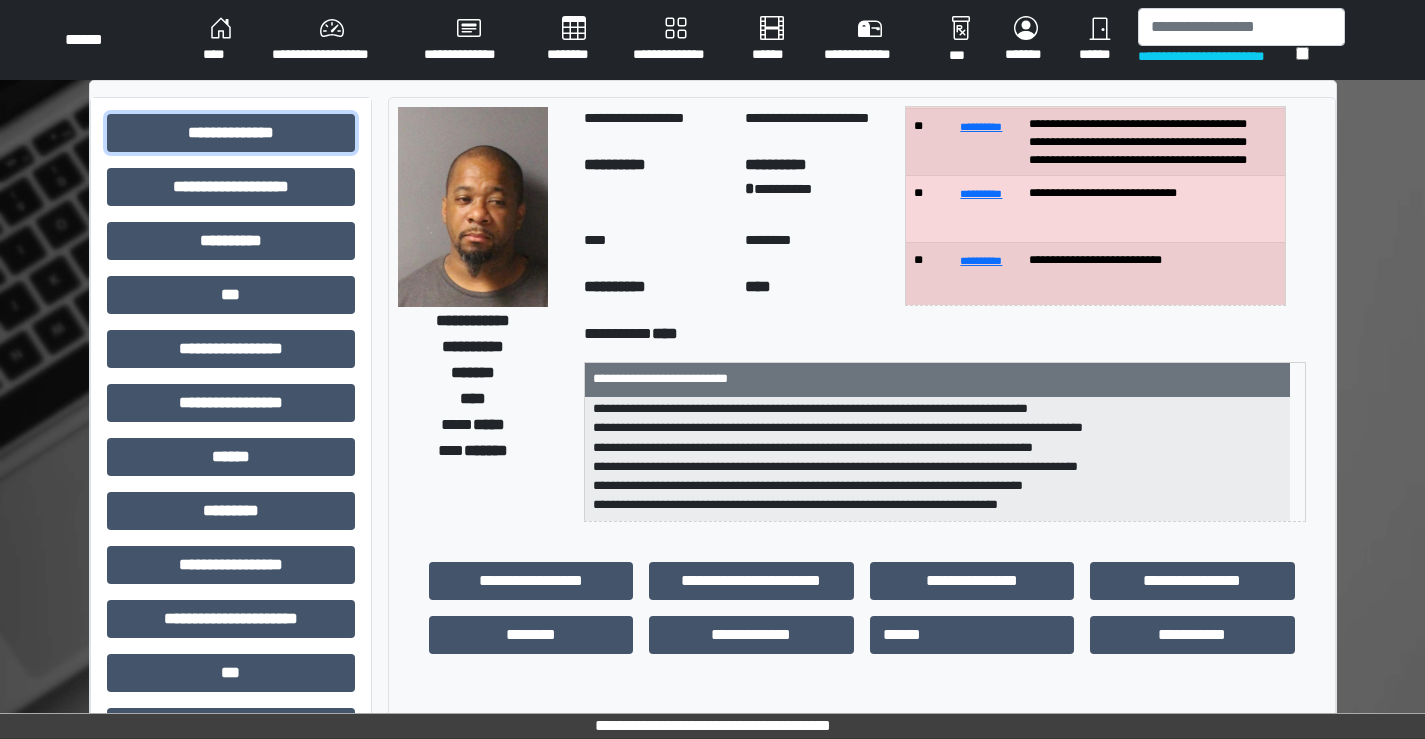 scroll, scrollTop: 100, scrollLeft: 0, axis: vertical 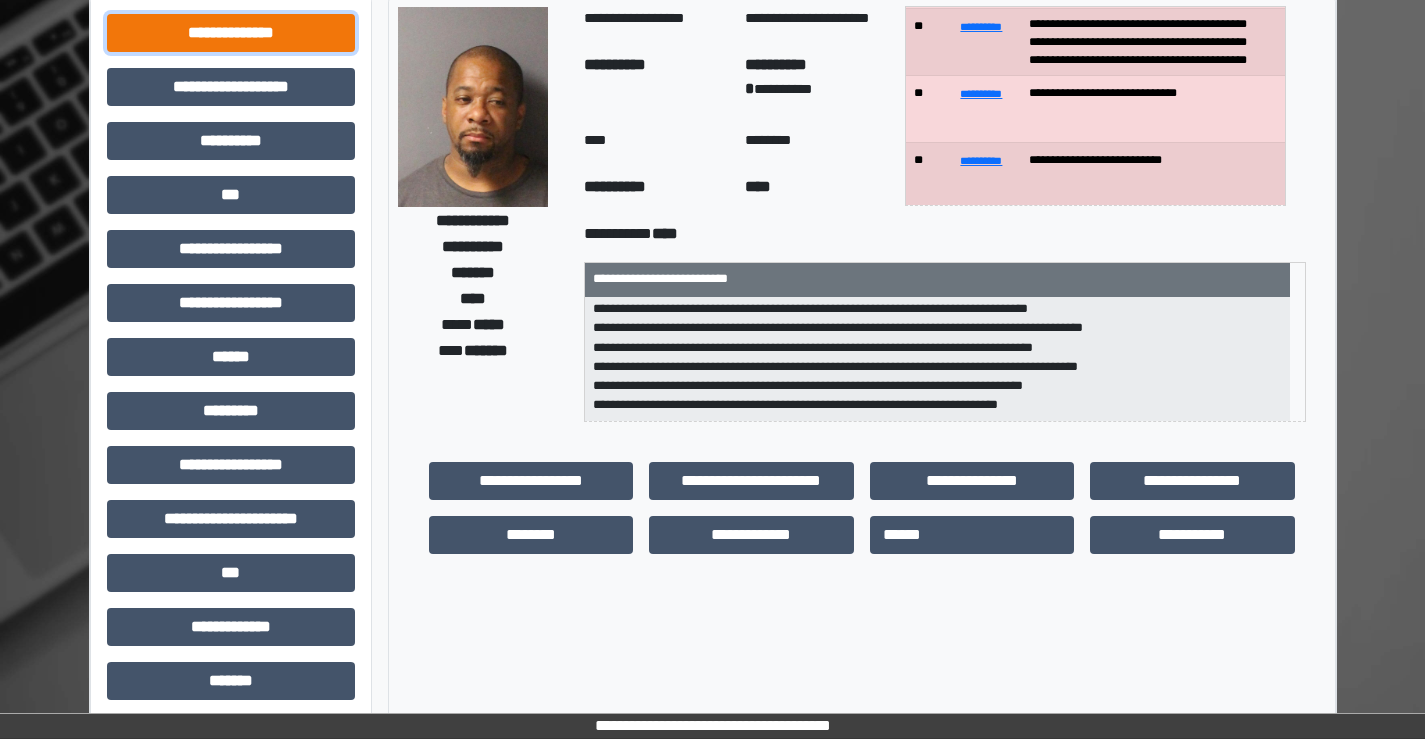 click on "**********" at bounding box center [231, 33] 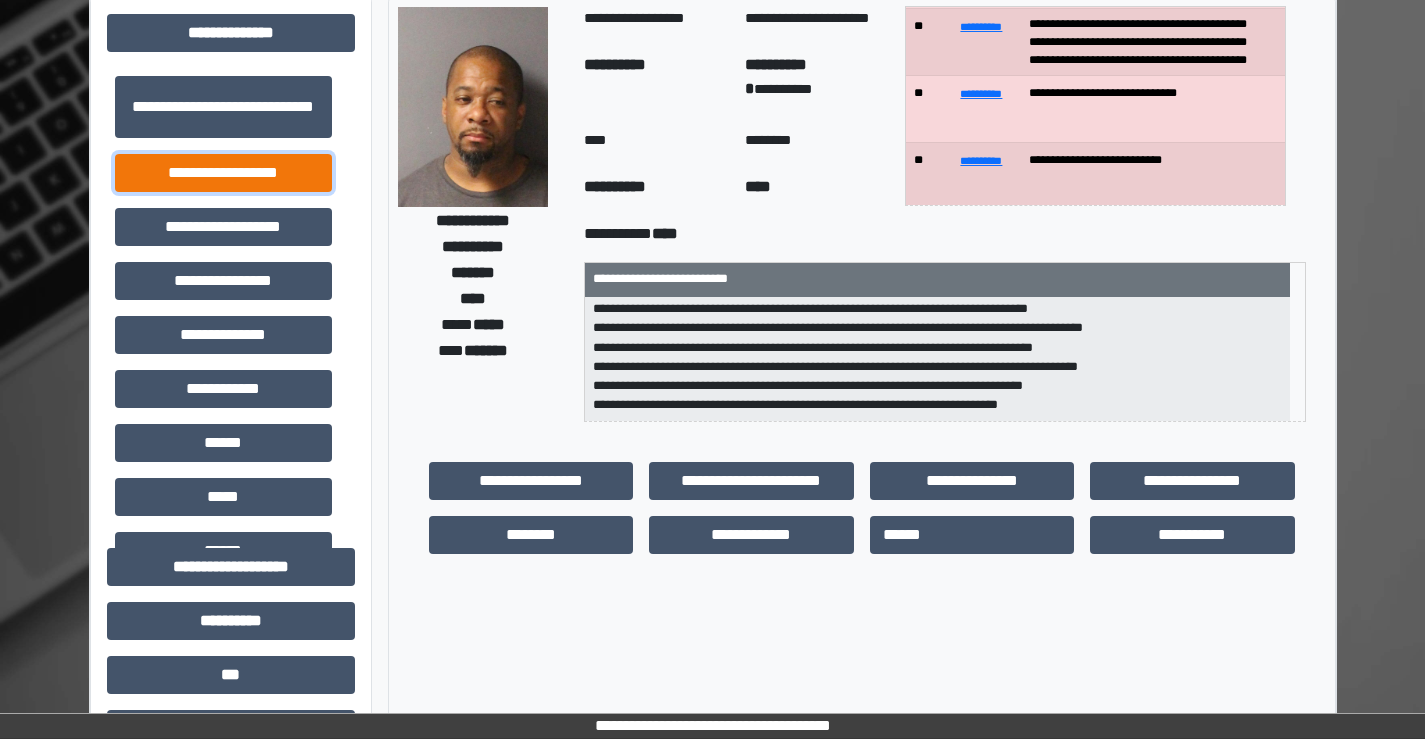 click on "**********" at bounding box center [223, 173] 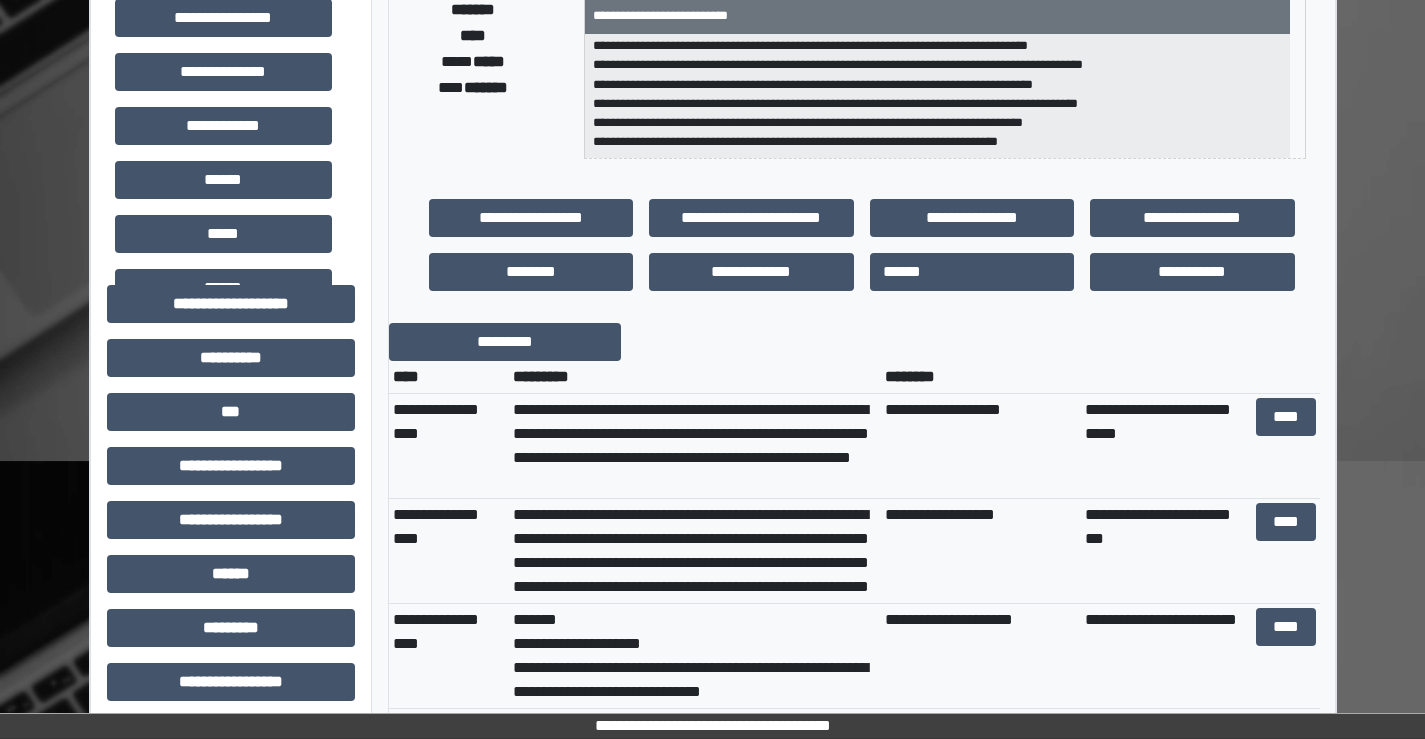 scroll, scrollTop: 400, scrollLeft: 0, axis: vertical 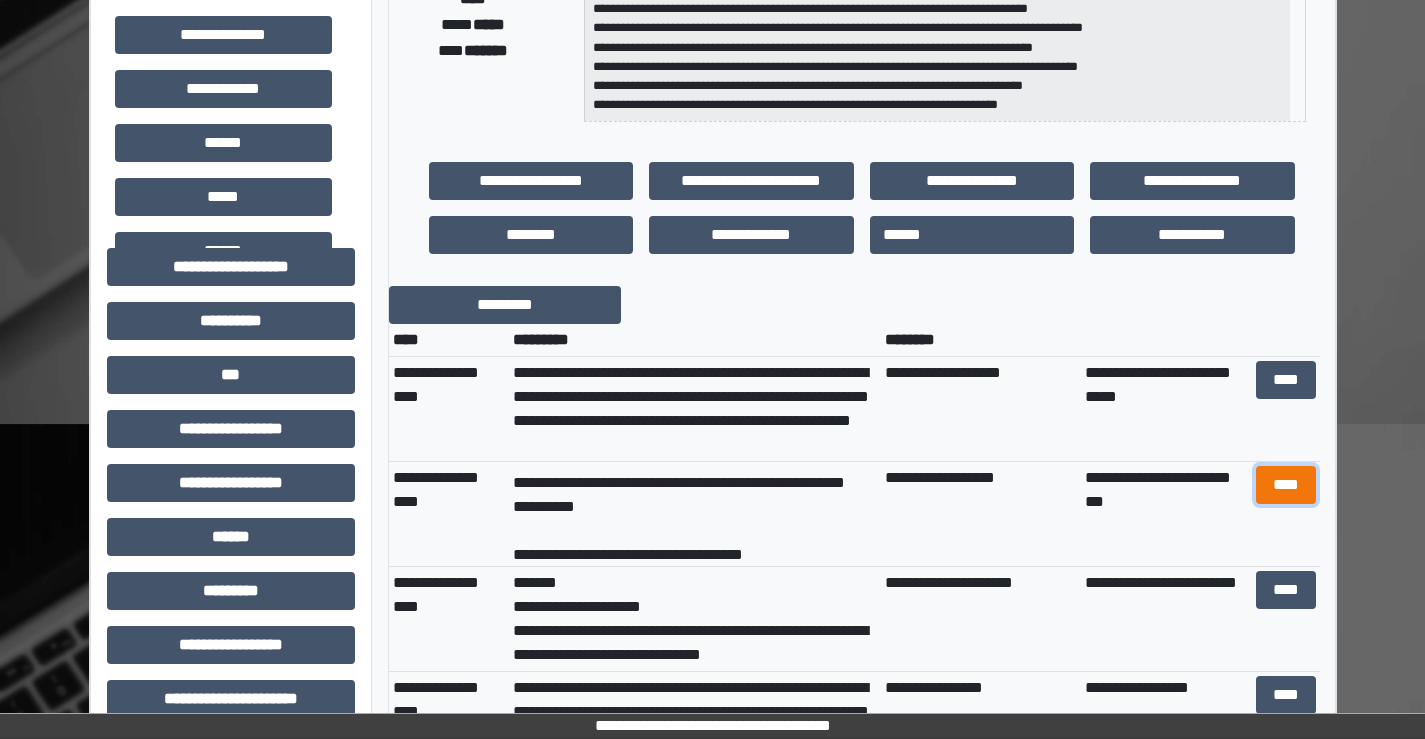 click on "****" at bounding box center (1286, 485) 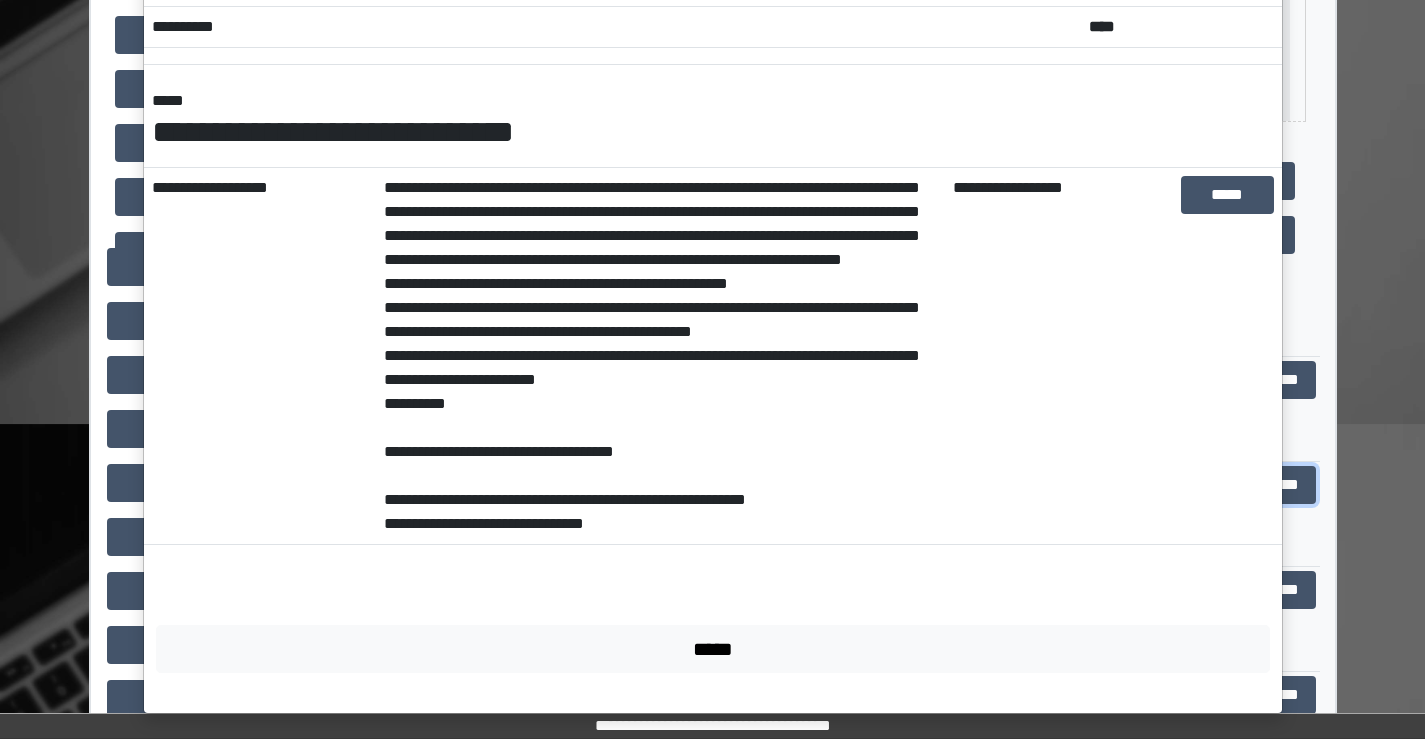 scroll, scrollTop: 216, scrollLeft: 0, axis: vertical 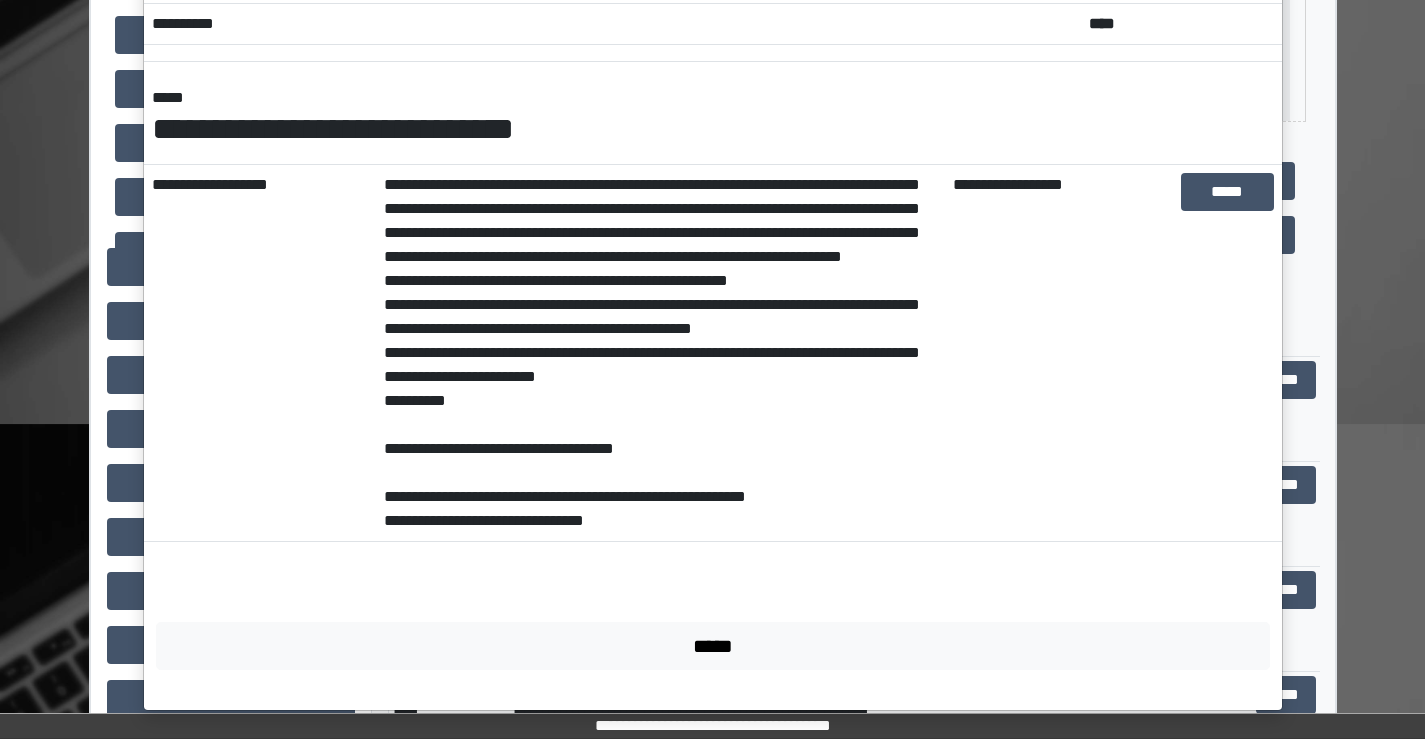 click on "**********" at bounding box center (660, 353) 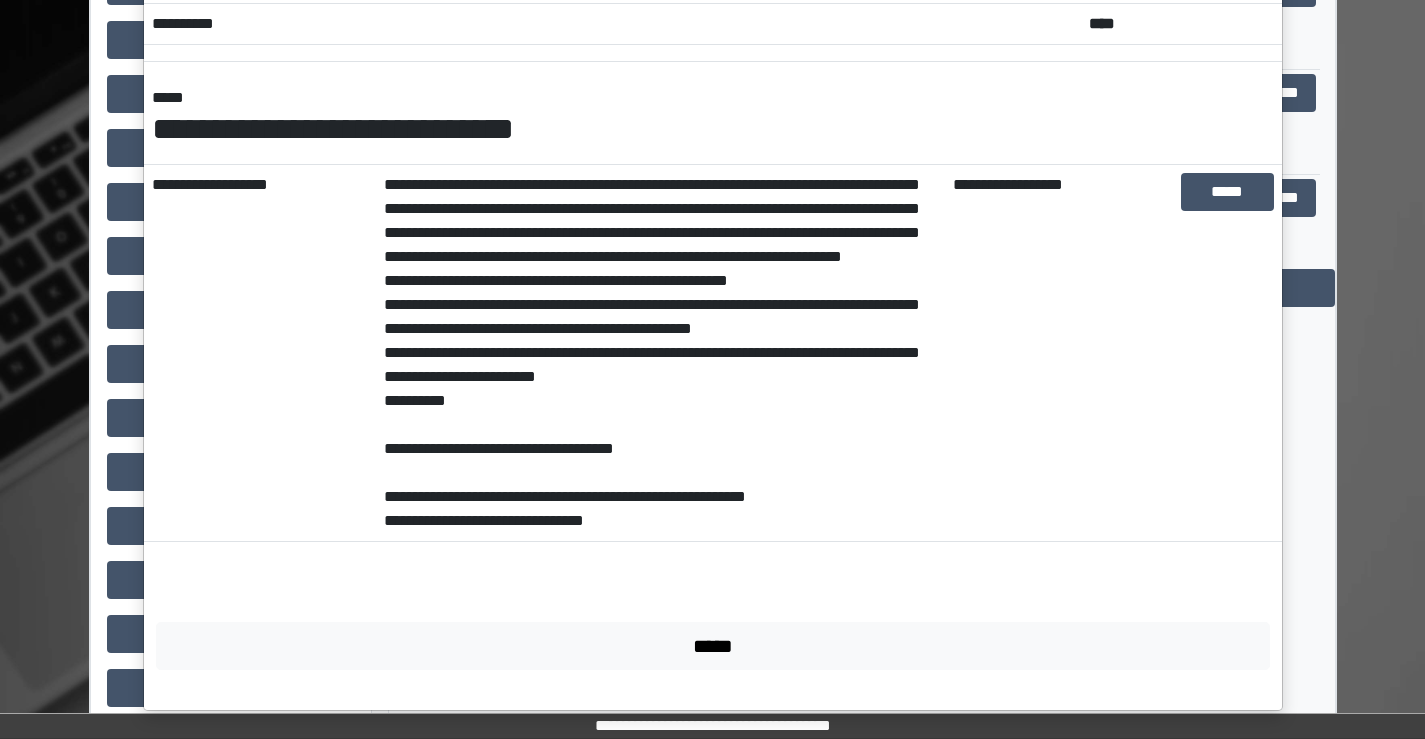 scroll, scrollTop: 900, scrollLeft: 0, axis: vertical 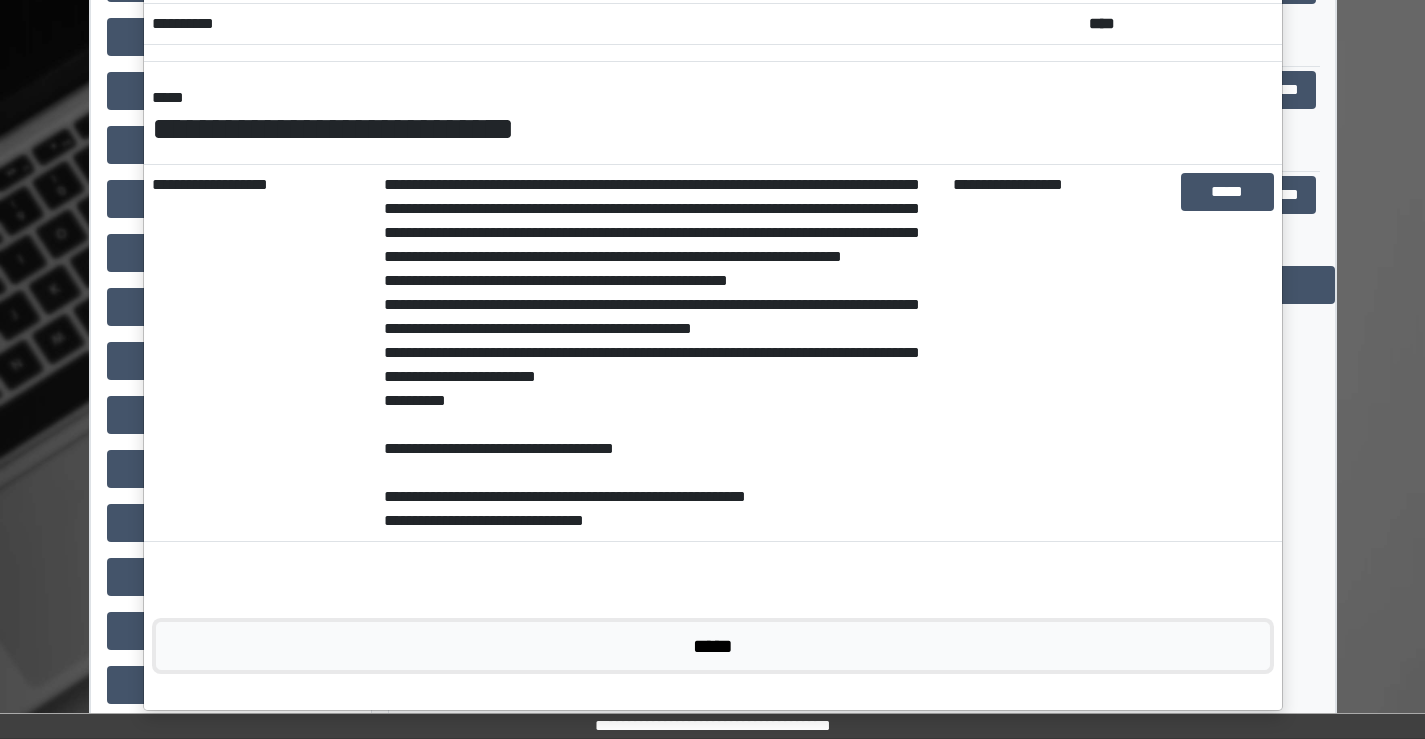 click on "*****" at bounding box center [713, 646] 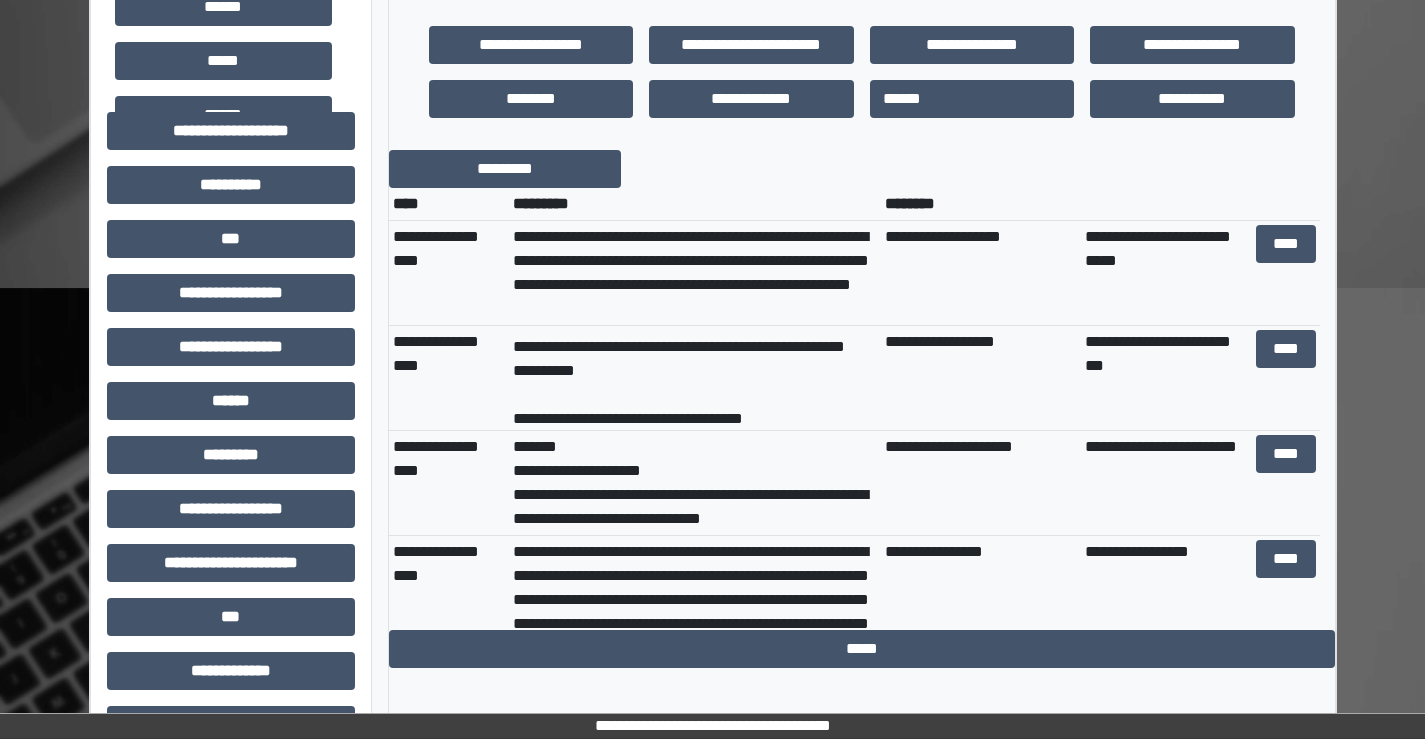 scroll, scrollTop: 500, scrollLeft: 0, axis: vertical 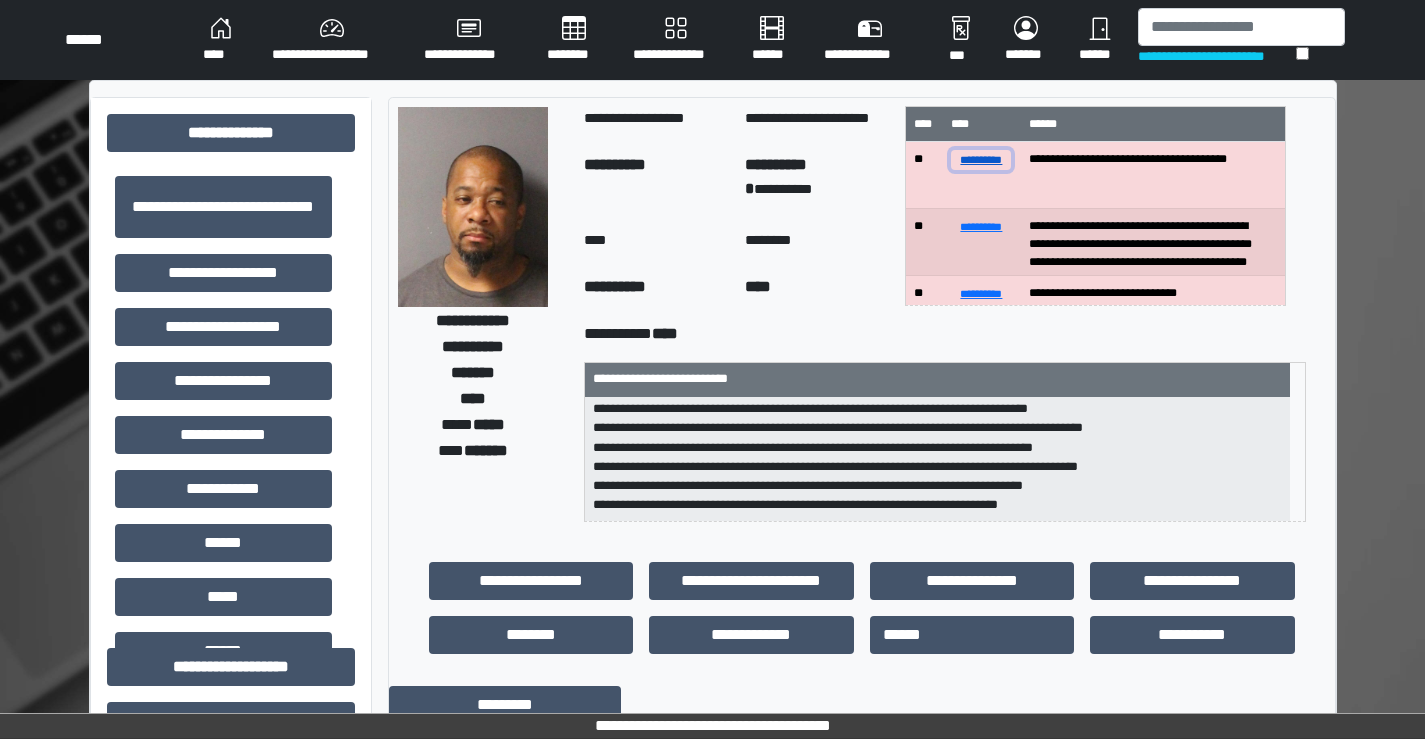 click on "**********" at bounding box center [981, 159] 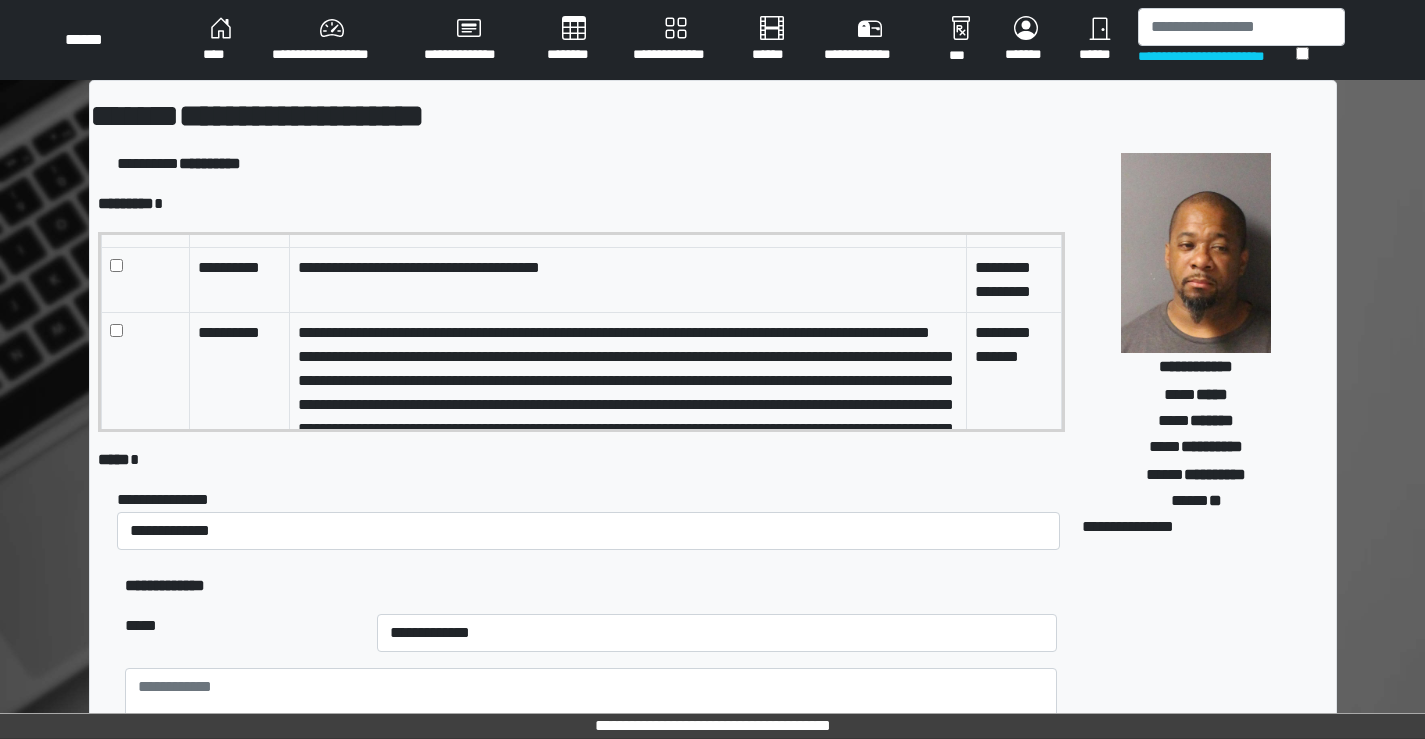 scroll, scrollTop: 0, scrollLeft: 0, axis: both 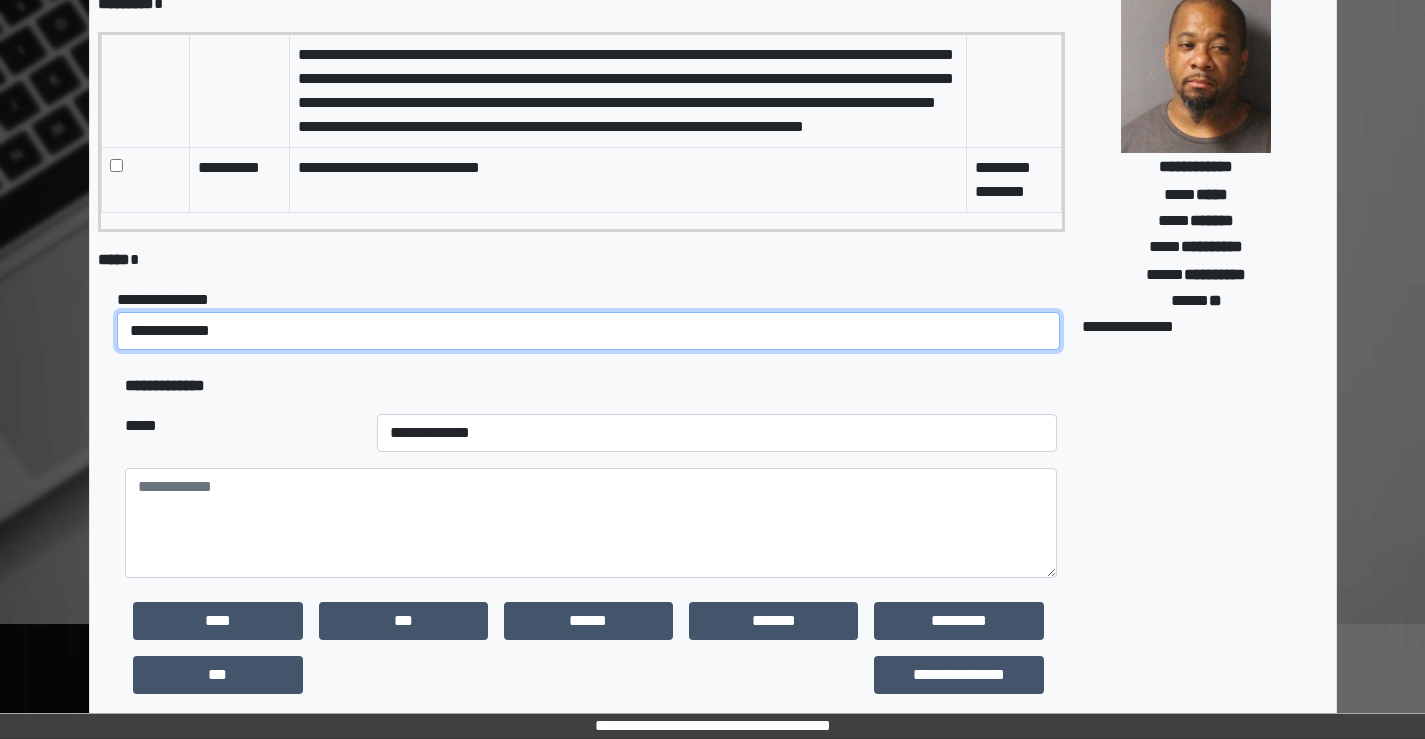 click on "**********" at bounding box center (588, 331) 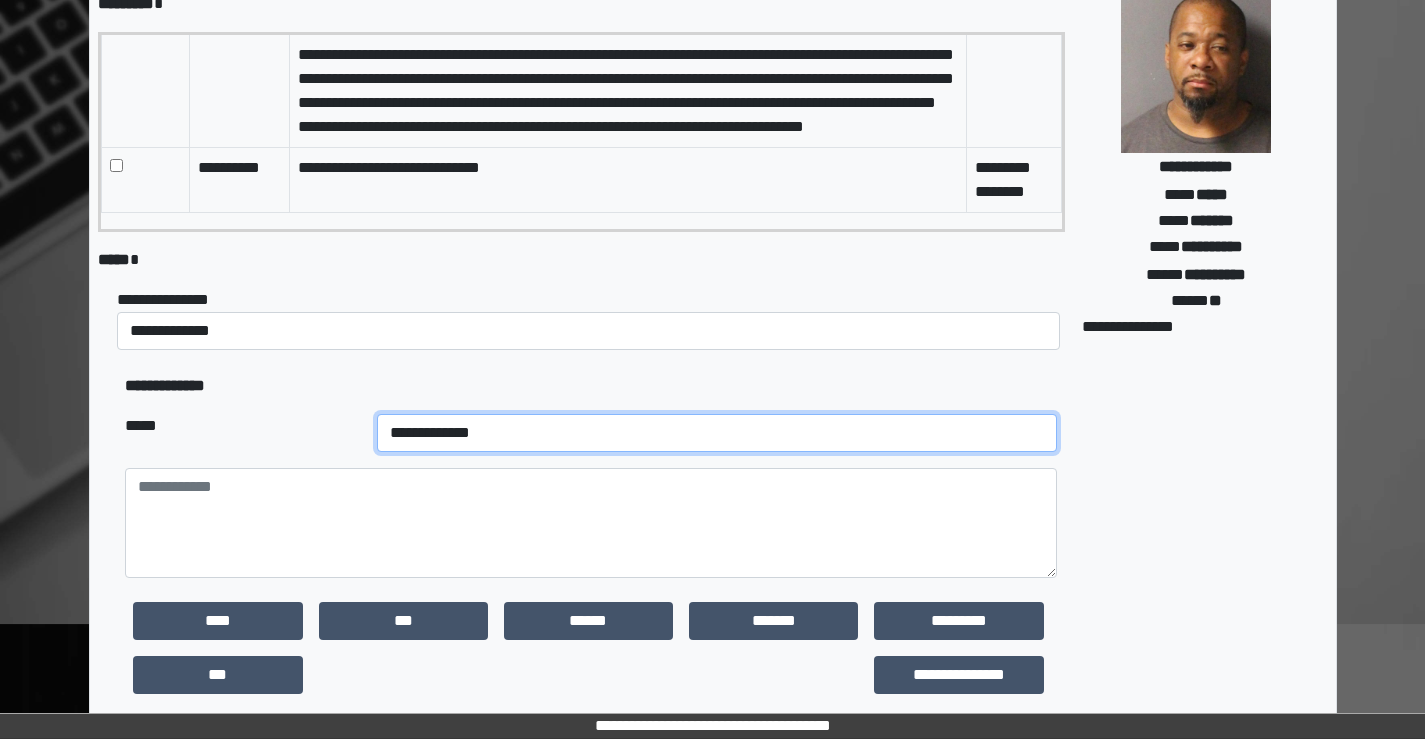 click on "**********" at bounding box center [717, 433] 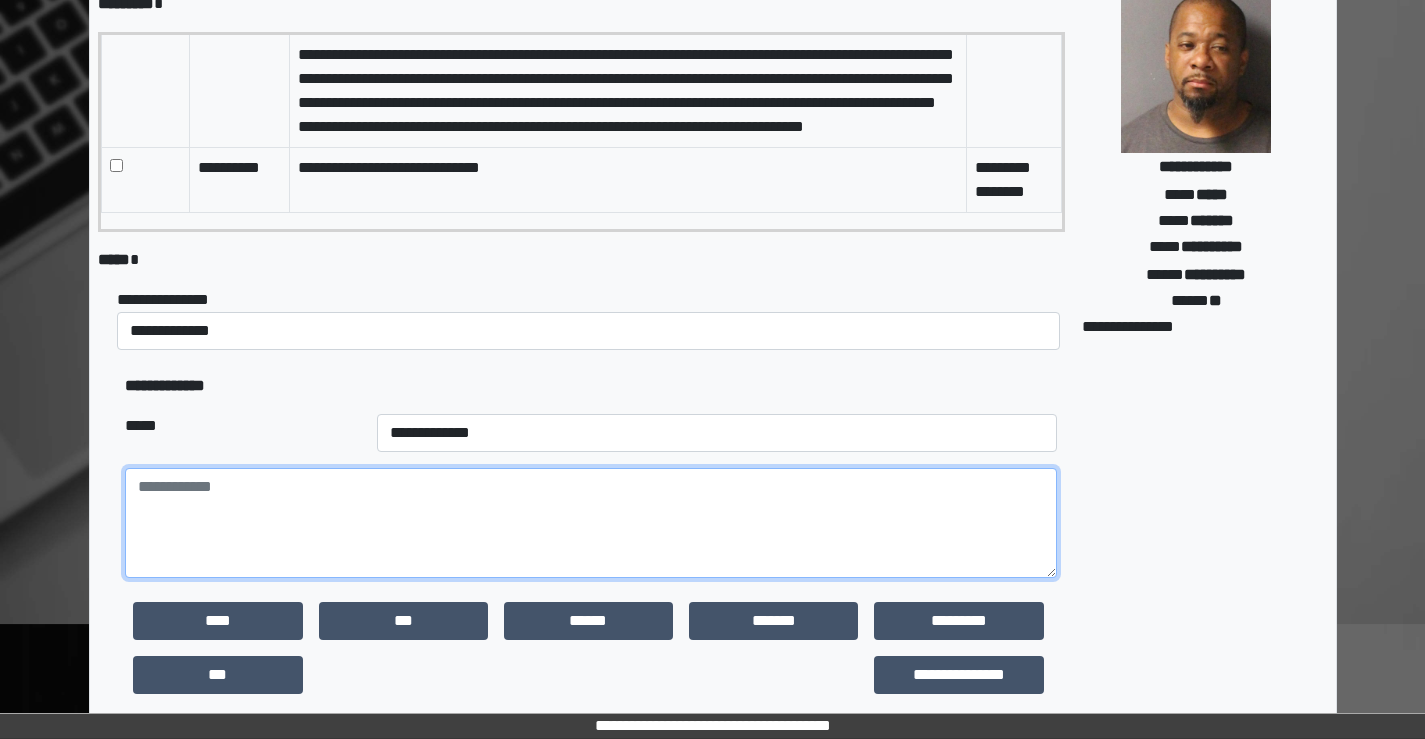 click at bounding box center [590, 523] 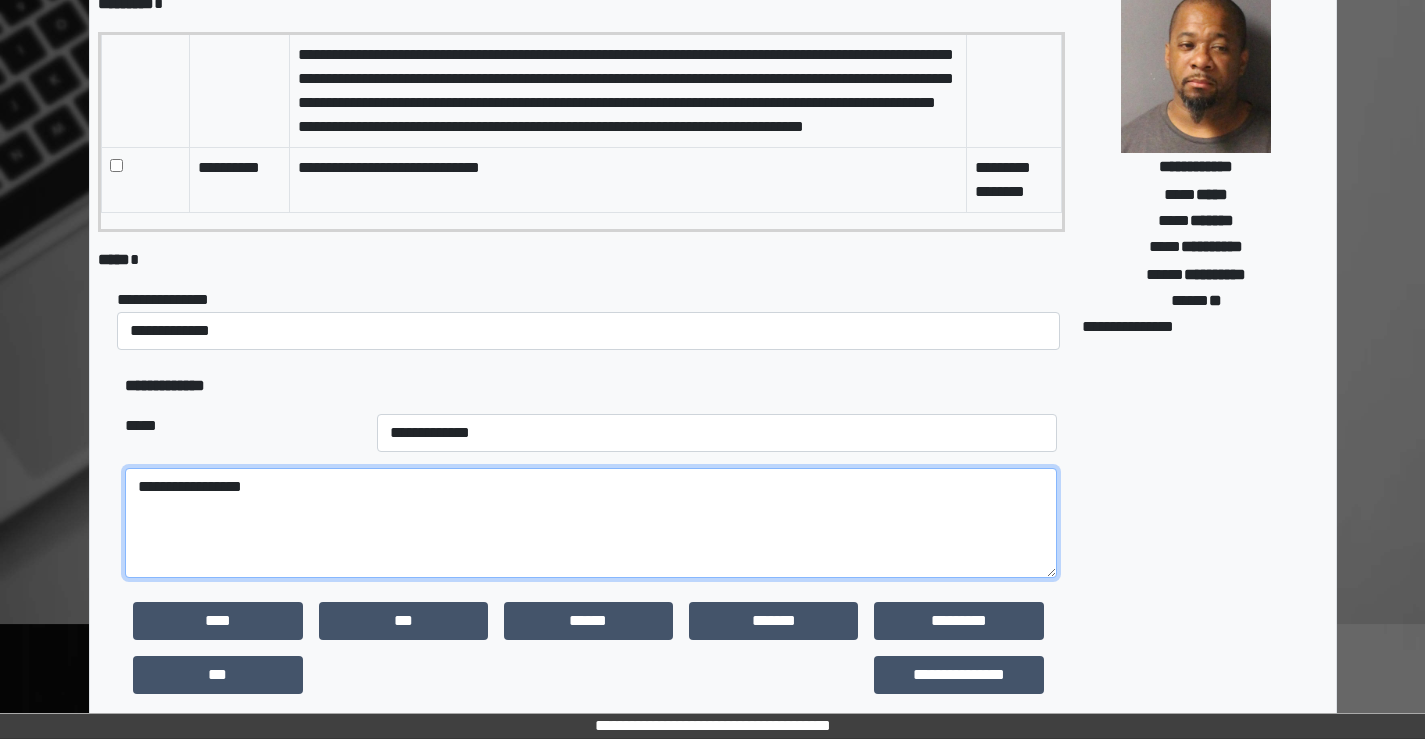 type on "**********" 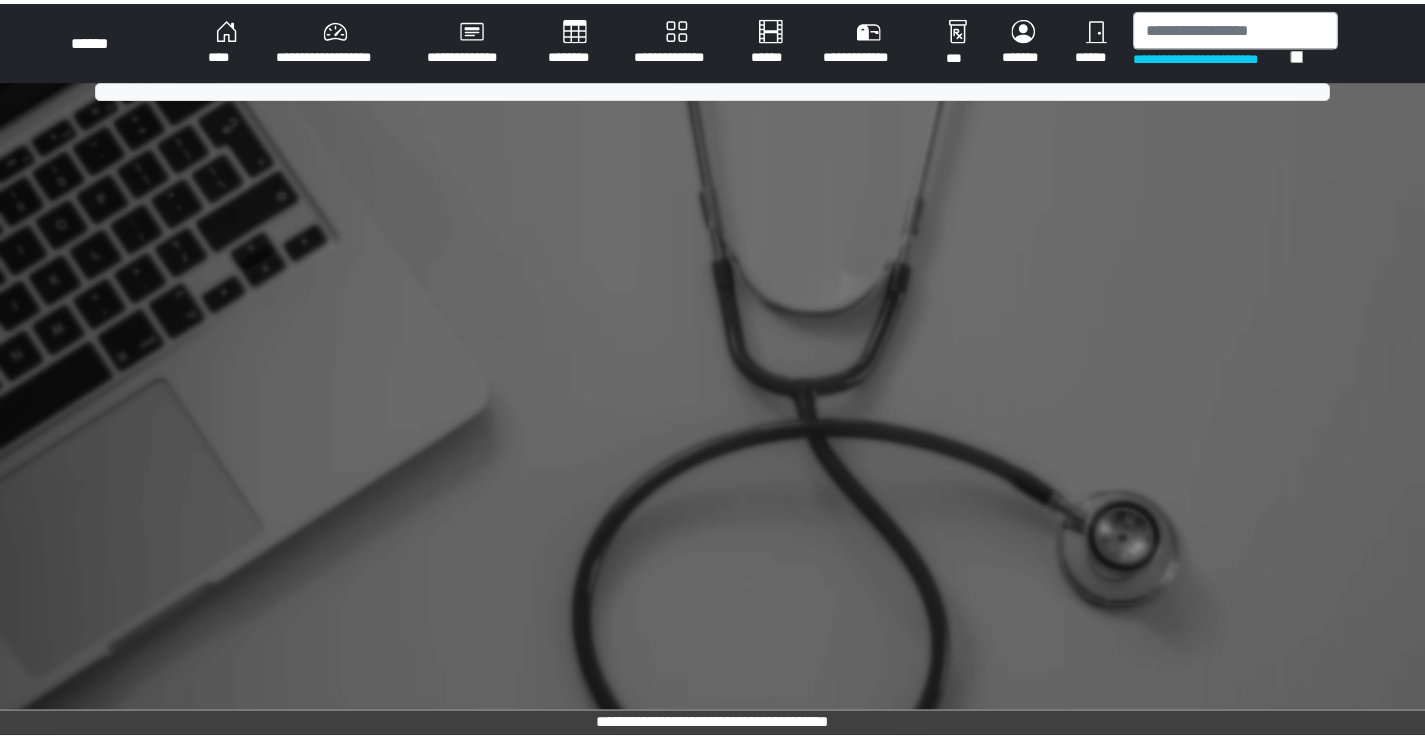 scroll, scrollTop: 0, scrollLeft: 0, axis: both 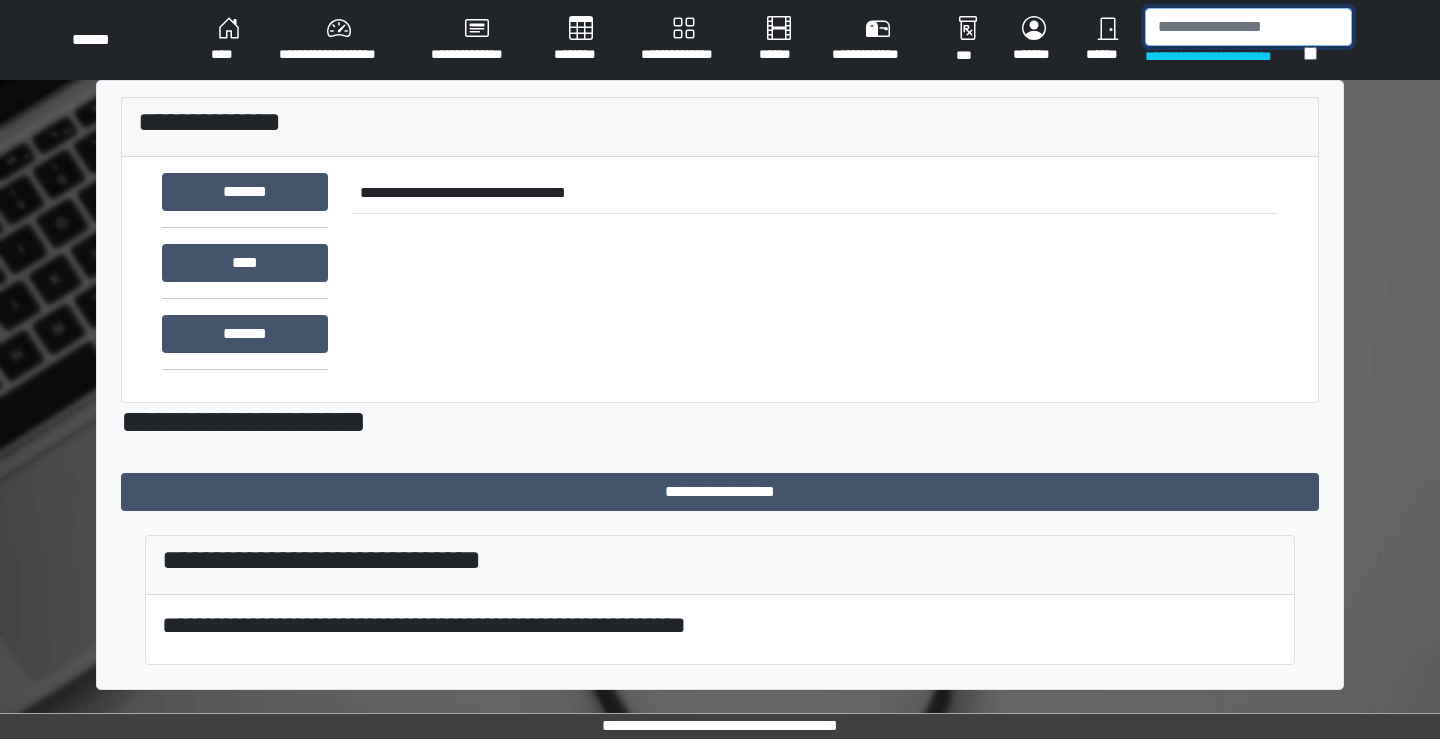 click at bounding box center (1248, 27) 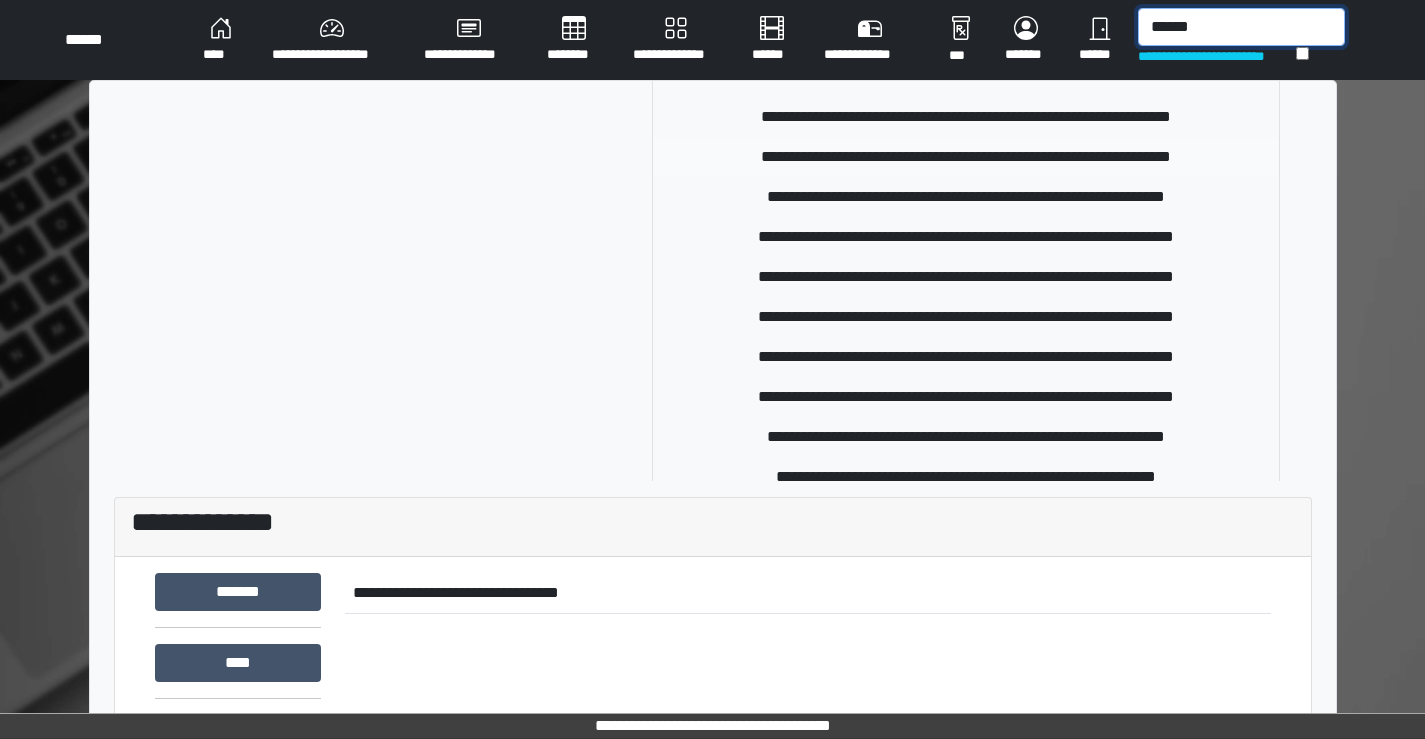 scroll, scrollTop: 200, scrollLeft: 0, axis: vertical 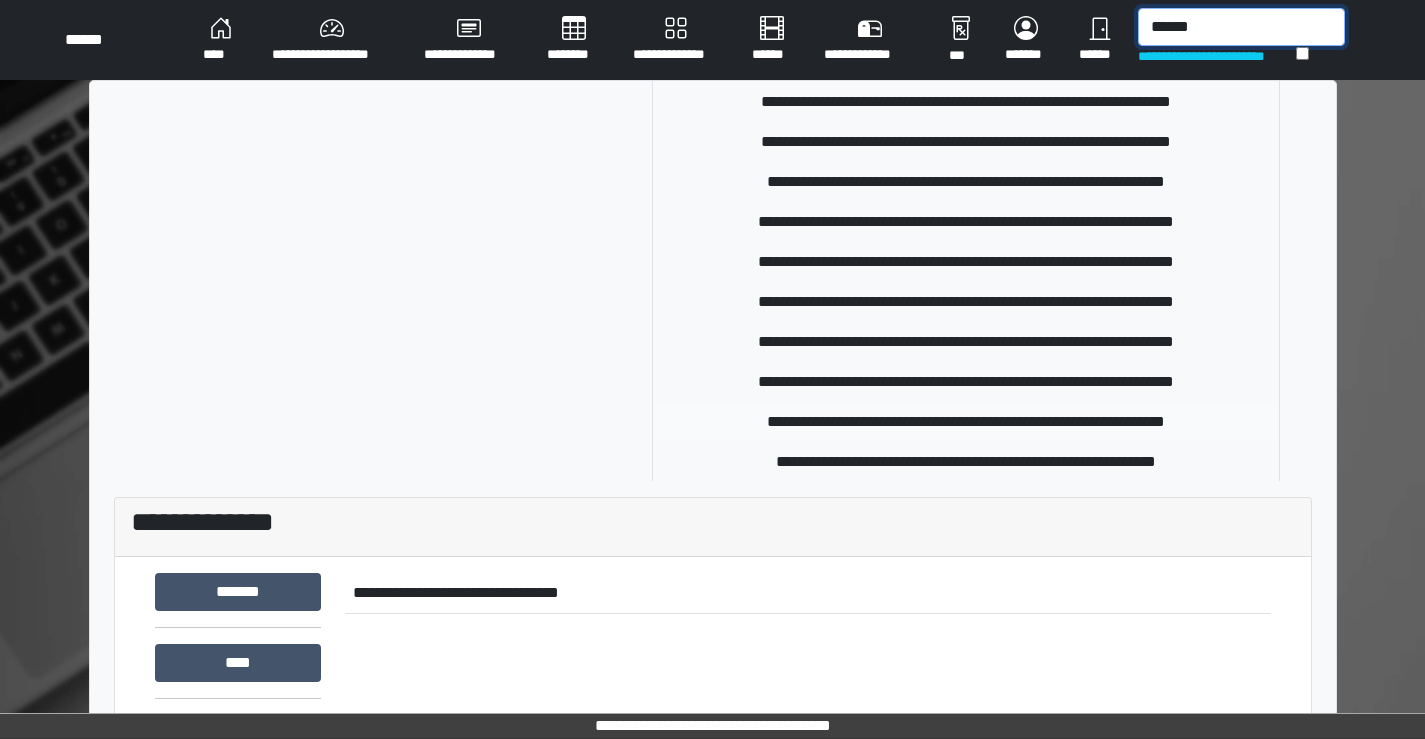 type on "******" 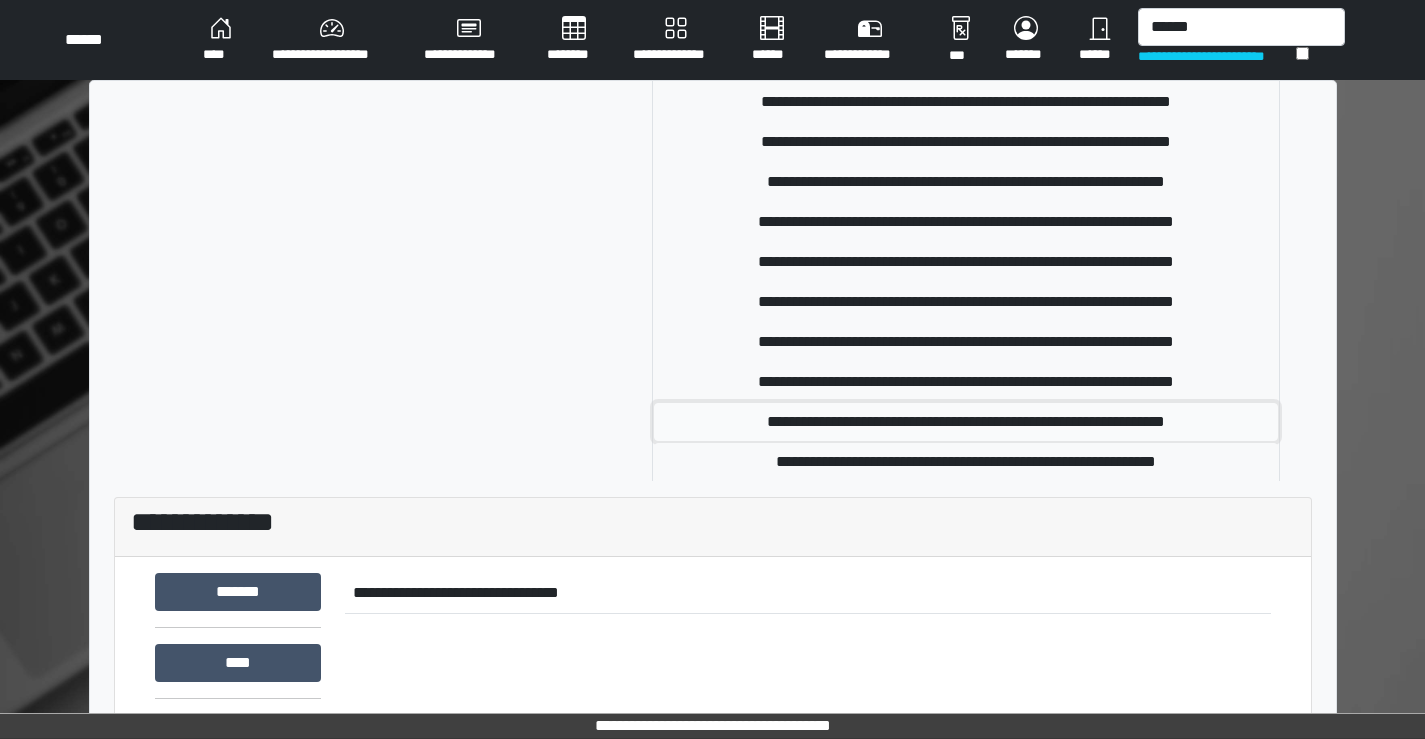 click on "**********" at bounding box center [966, 422] 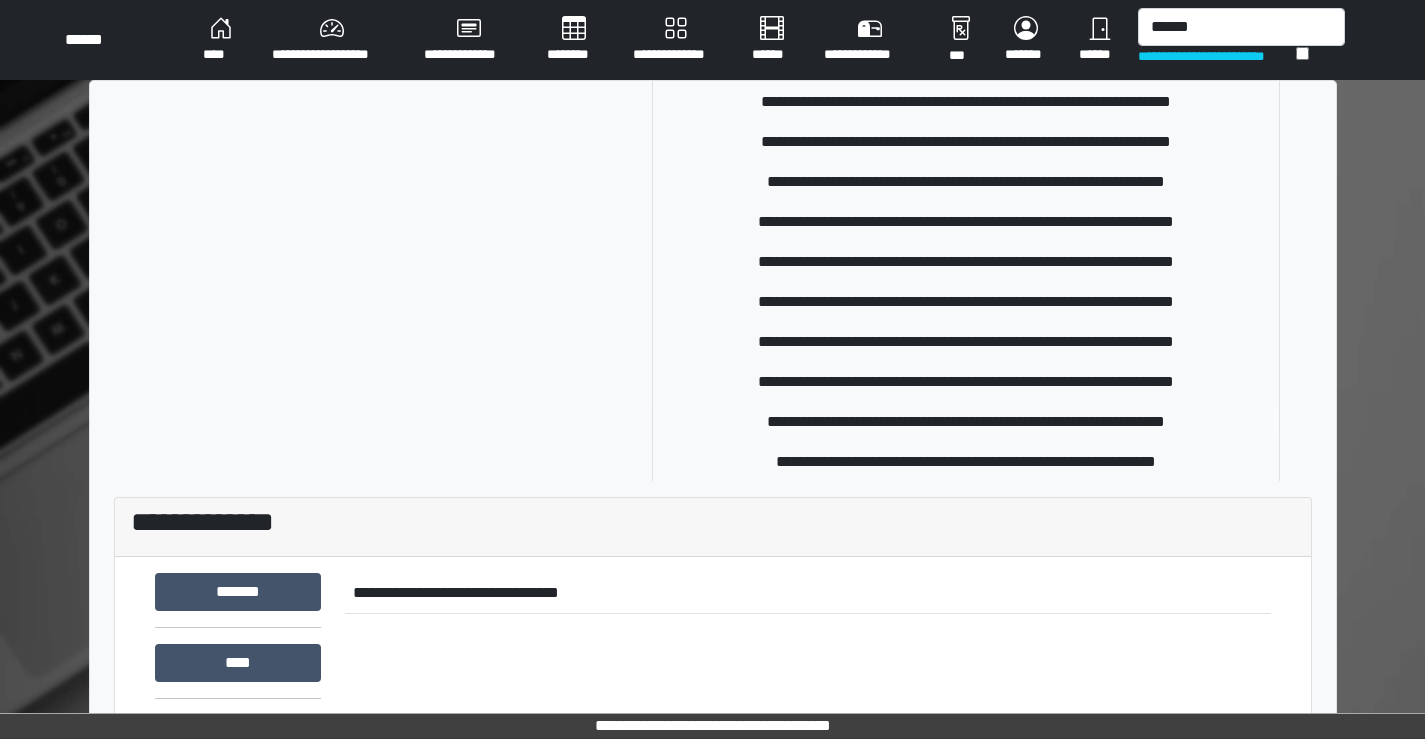 type 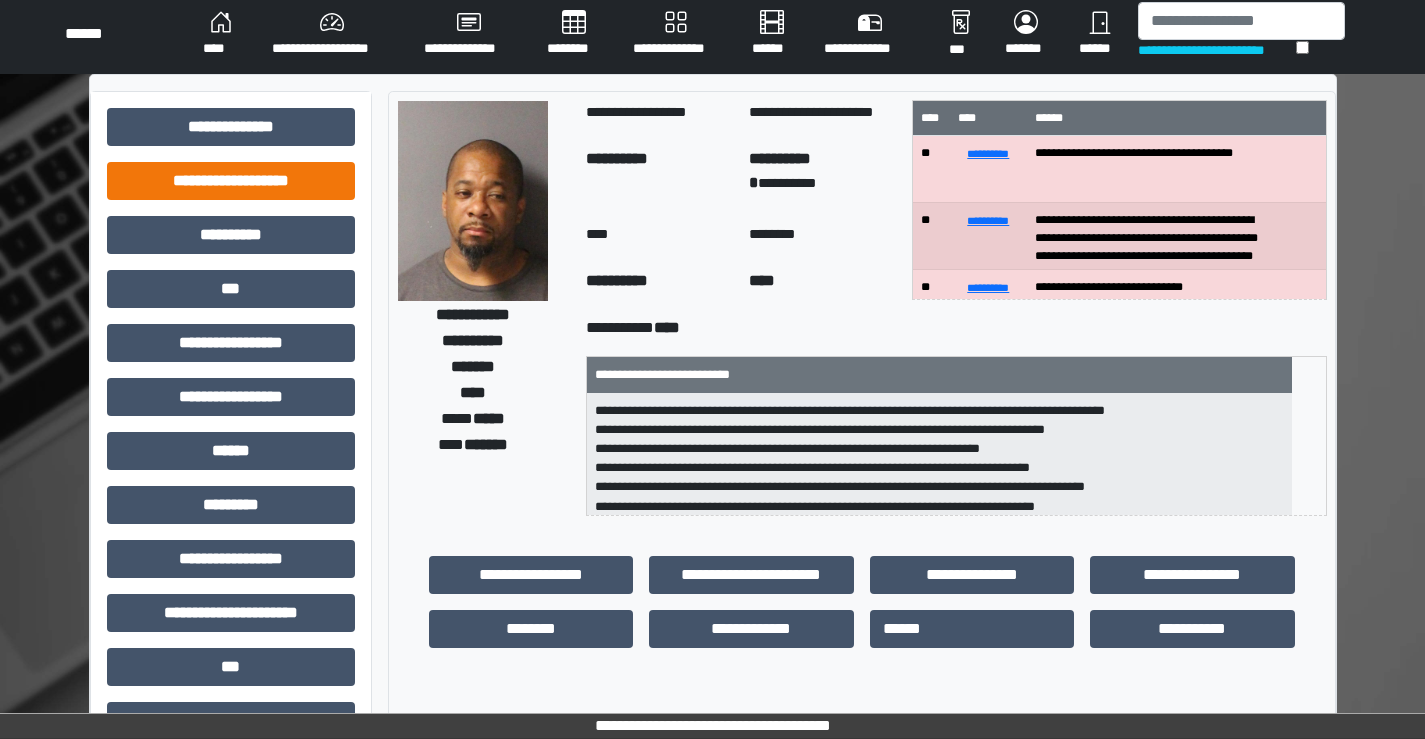 scroll, scrollTop: 0, scrollLeft: 0, axis: both 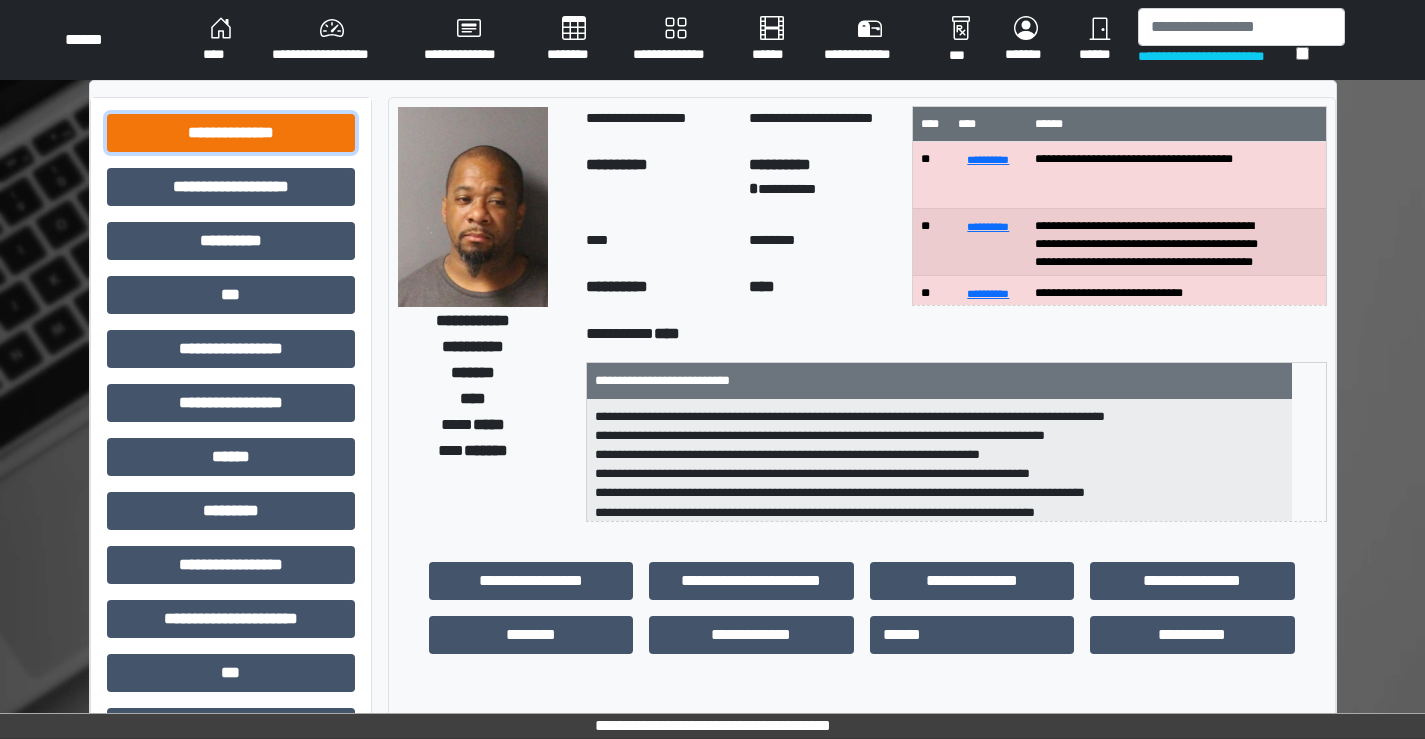 click on "**********" at bounding box center (231, 133) 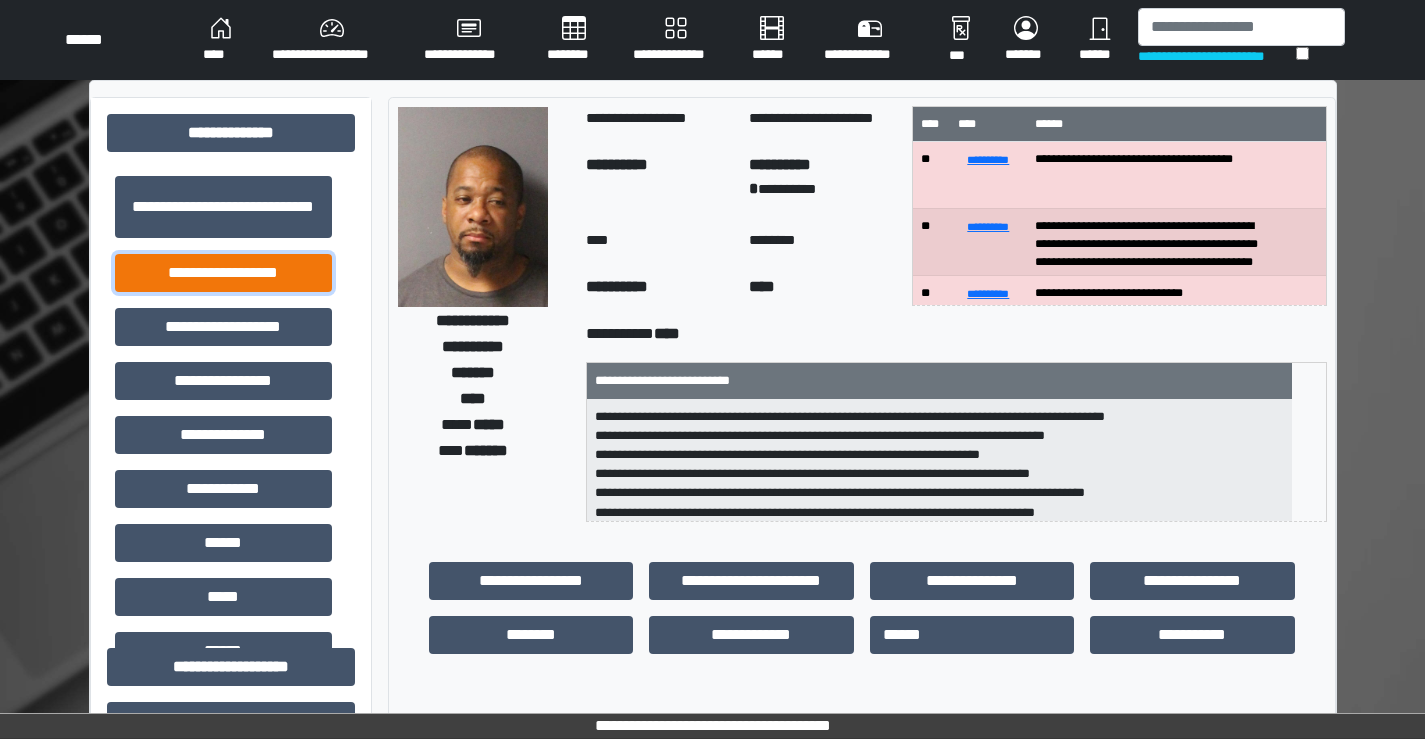 click on "**********" at bounding box center [223, 273] 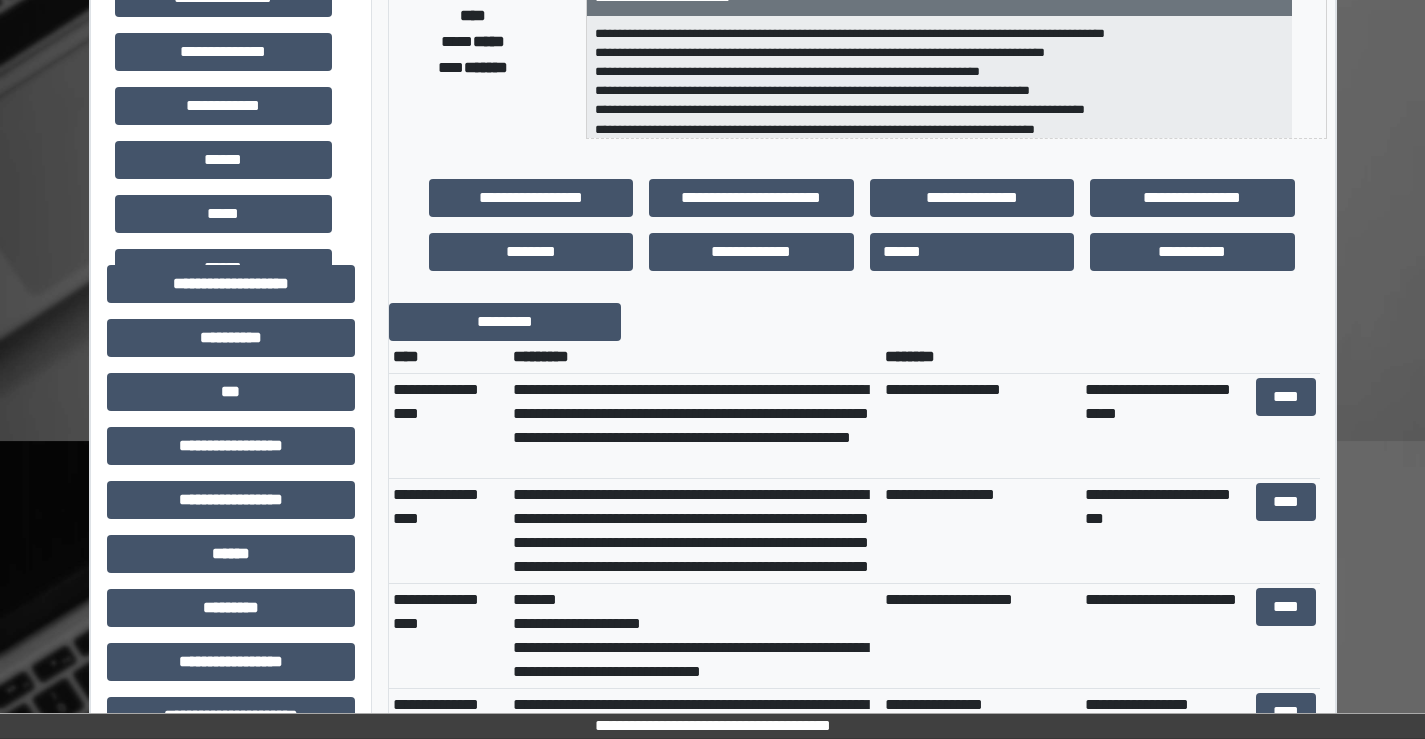 scroll, scrollTop: 400, scrollLeft: 0, axis: vertical 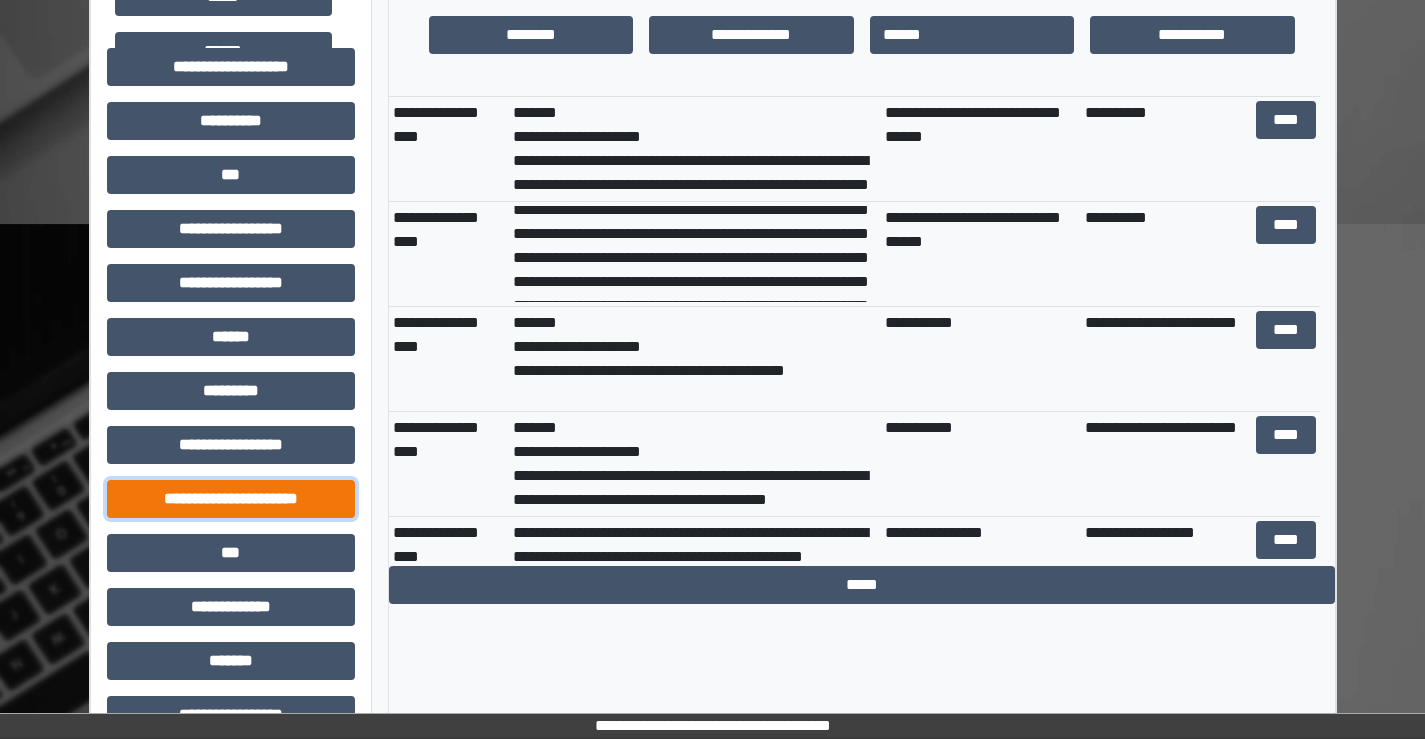 click on "**********" at bounding box center [231, 499] 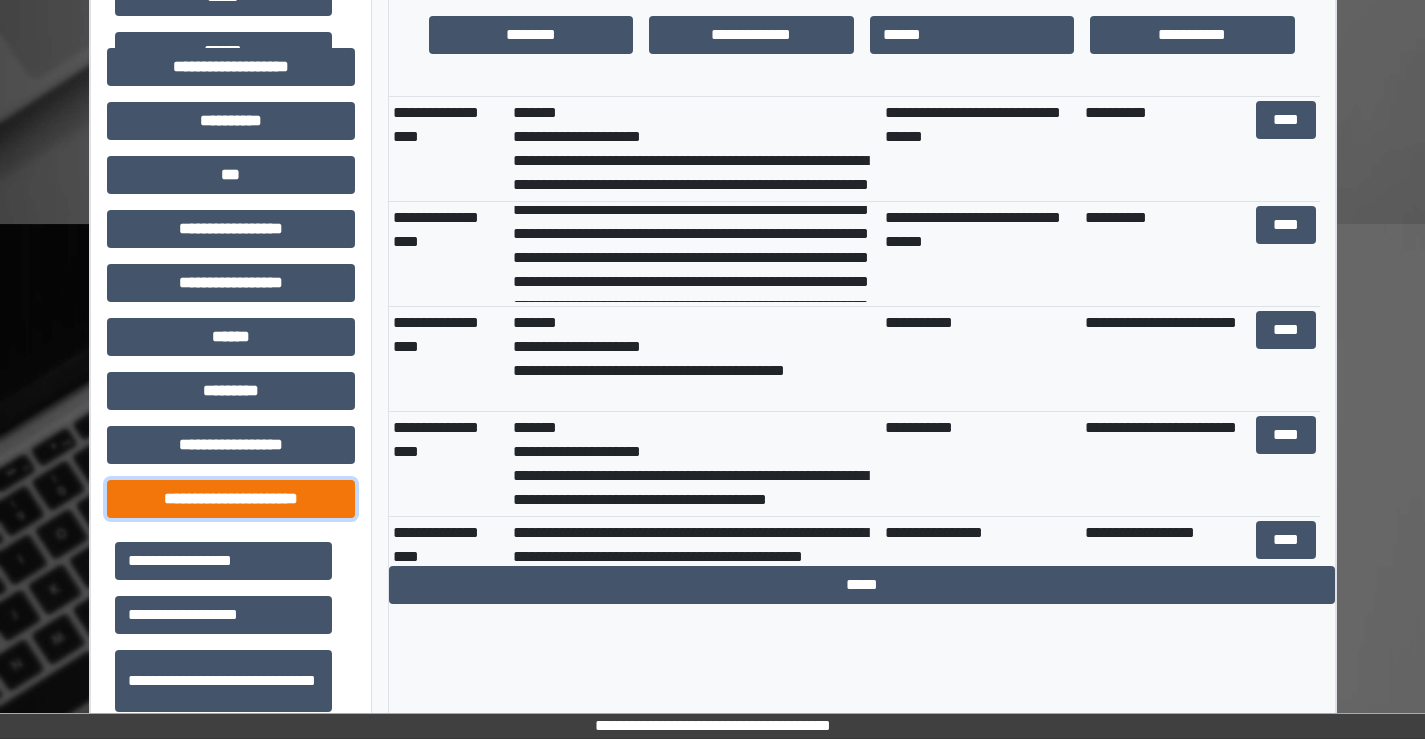 click on "**********" at bounding box center (231, 499) 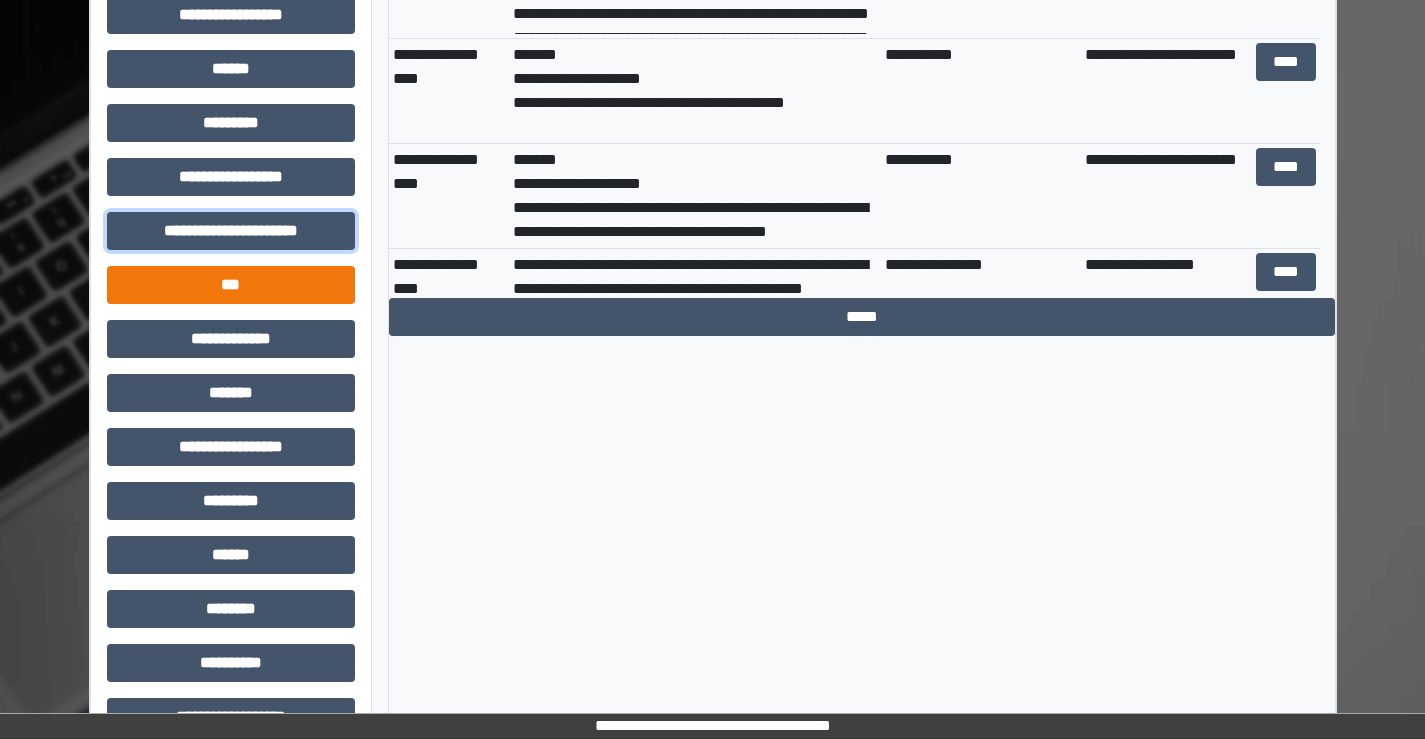 scroll, scrollTop: 915, scrollLeft: 0, axis: vertical 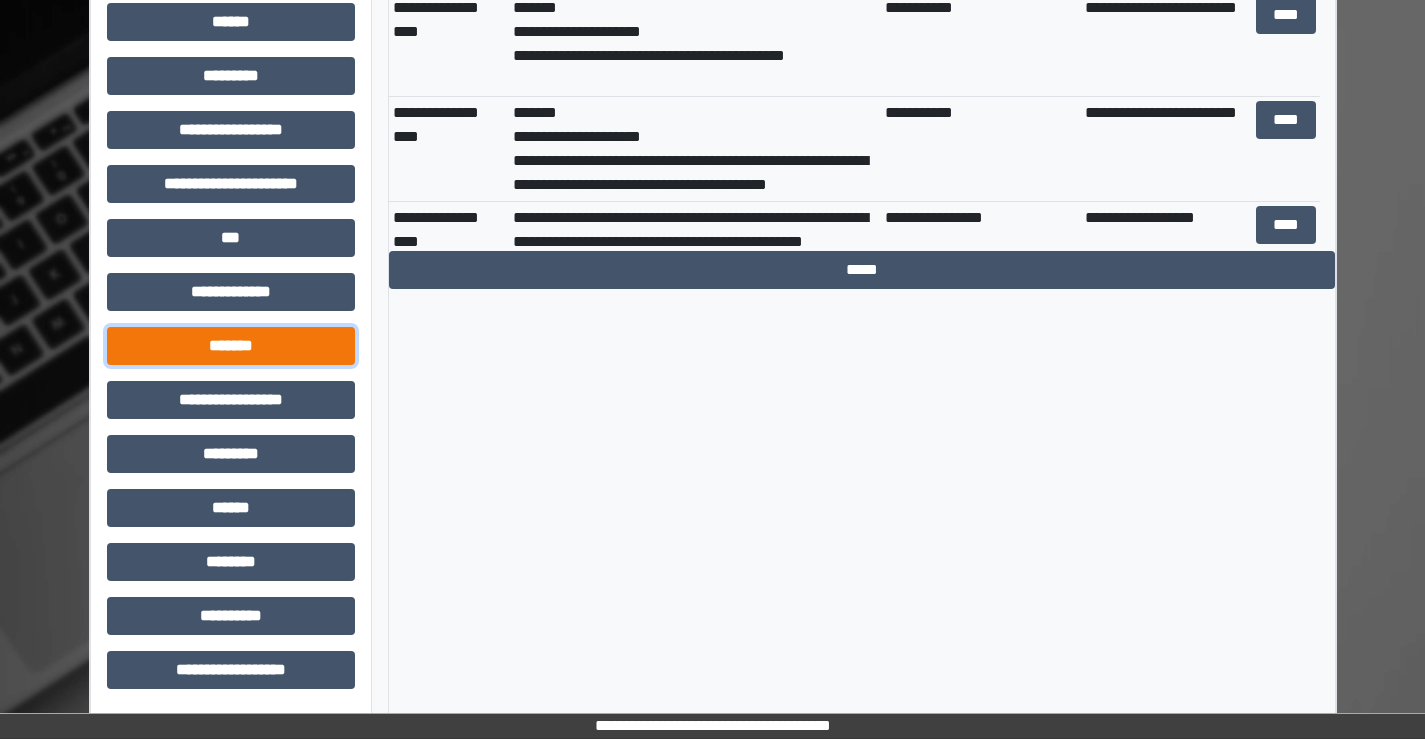 click on "*******" at bounding box center [231, 346] 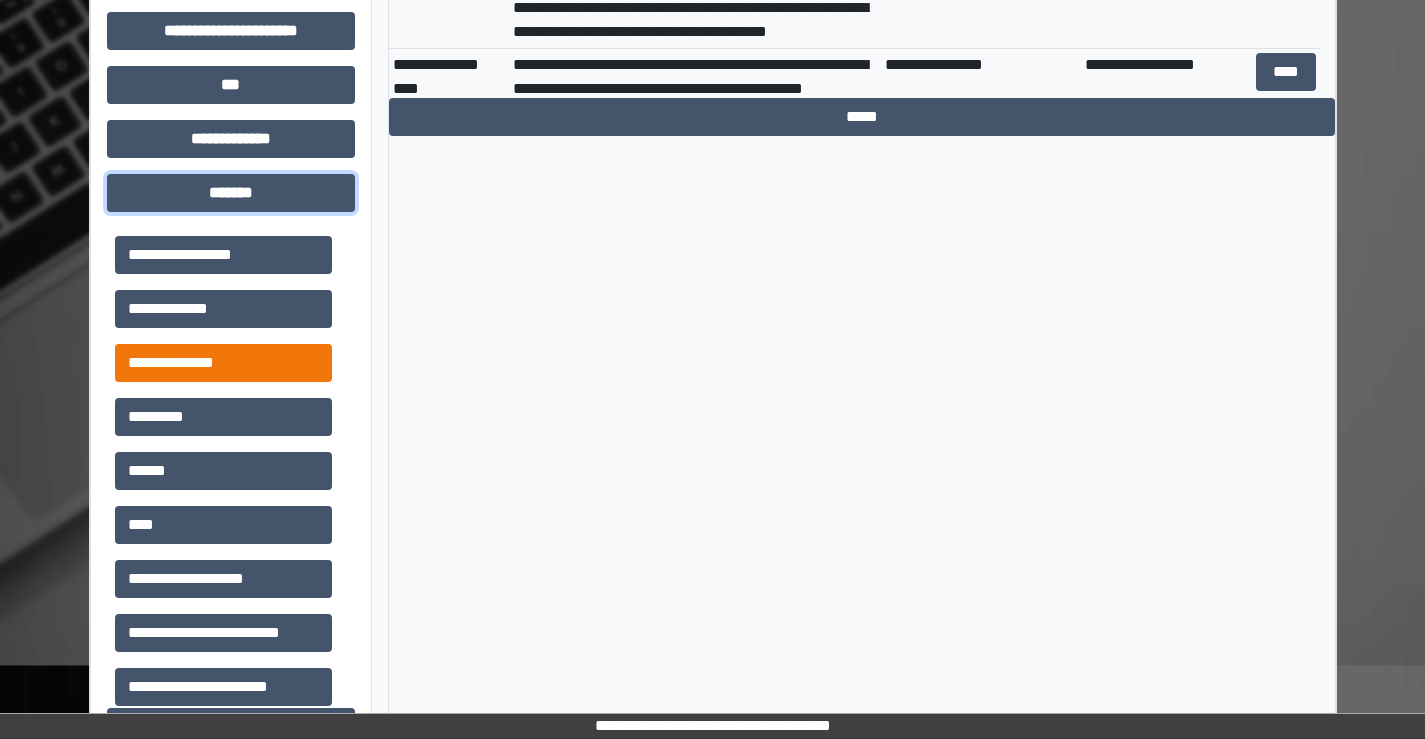 scroll, scrollTop: 1115, scrollLeft: 0, axis: vertical 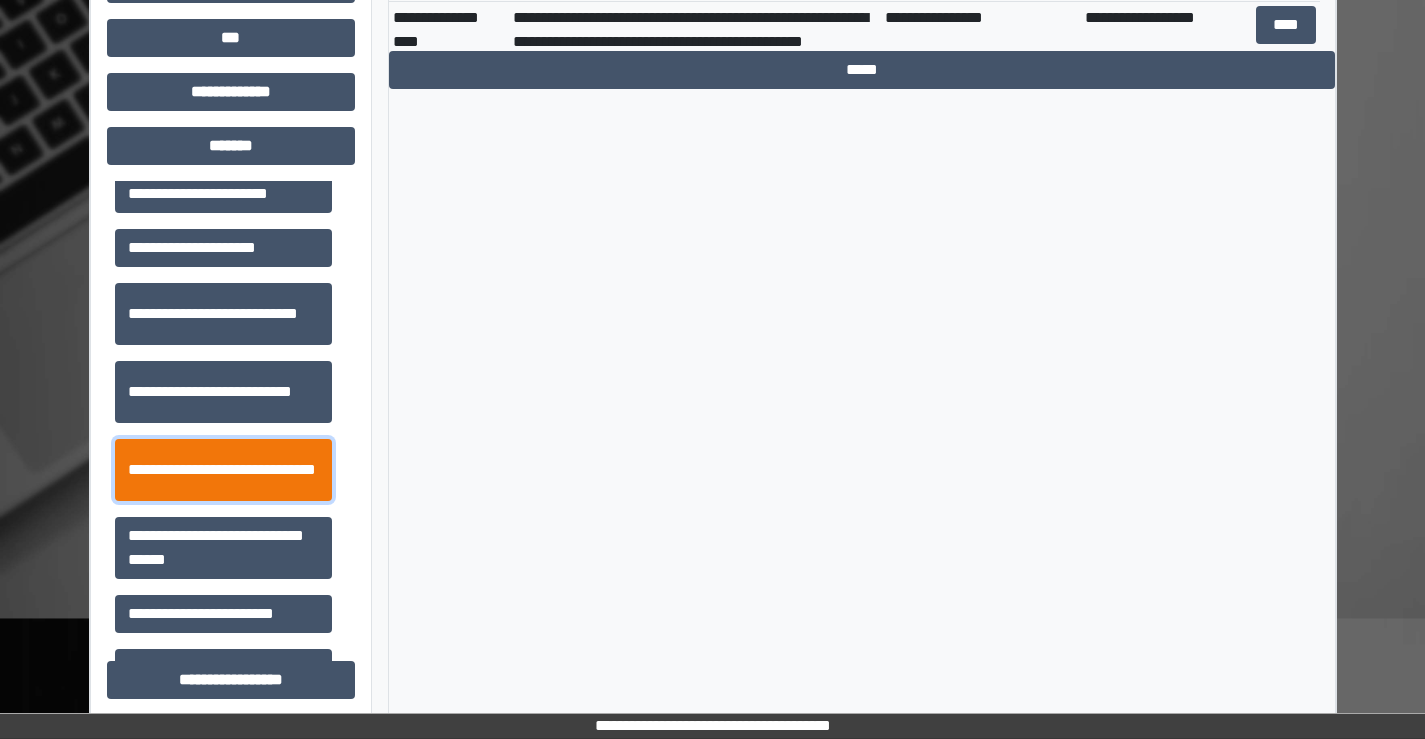 click on "**********" at bounding box center [223, 470] 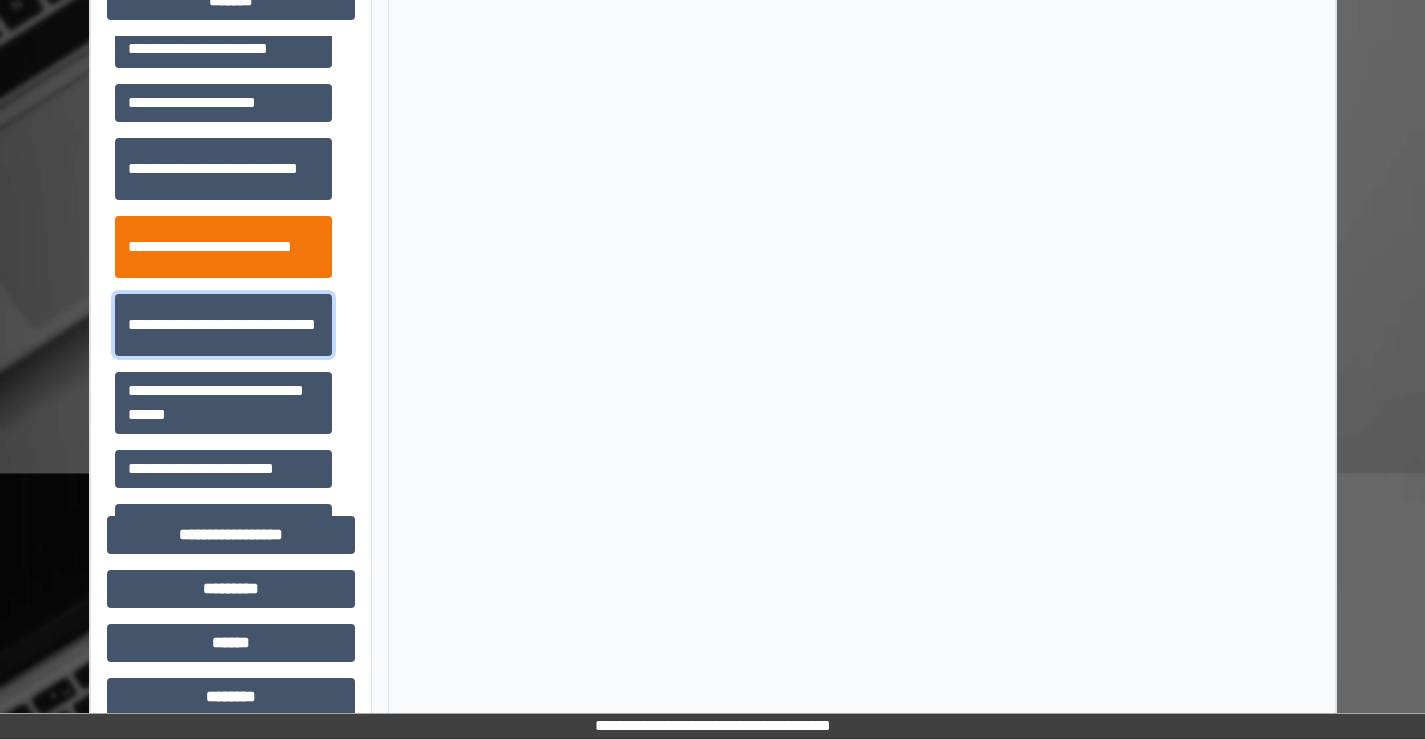 scroll, scrollTop: 1315, scrollLeft: 0, axis: vertical 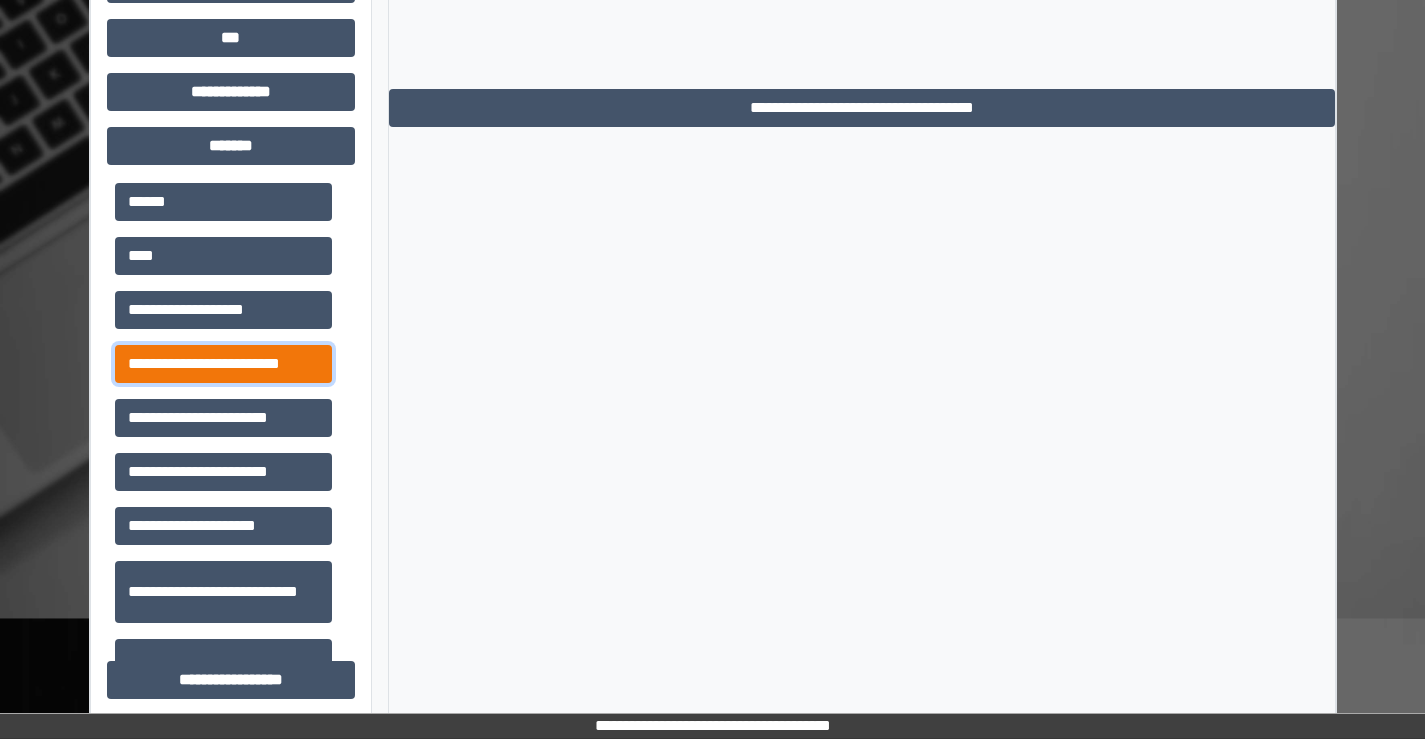click on "**********" at bounding box center (223, 364) 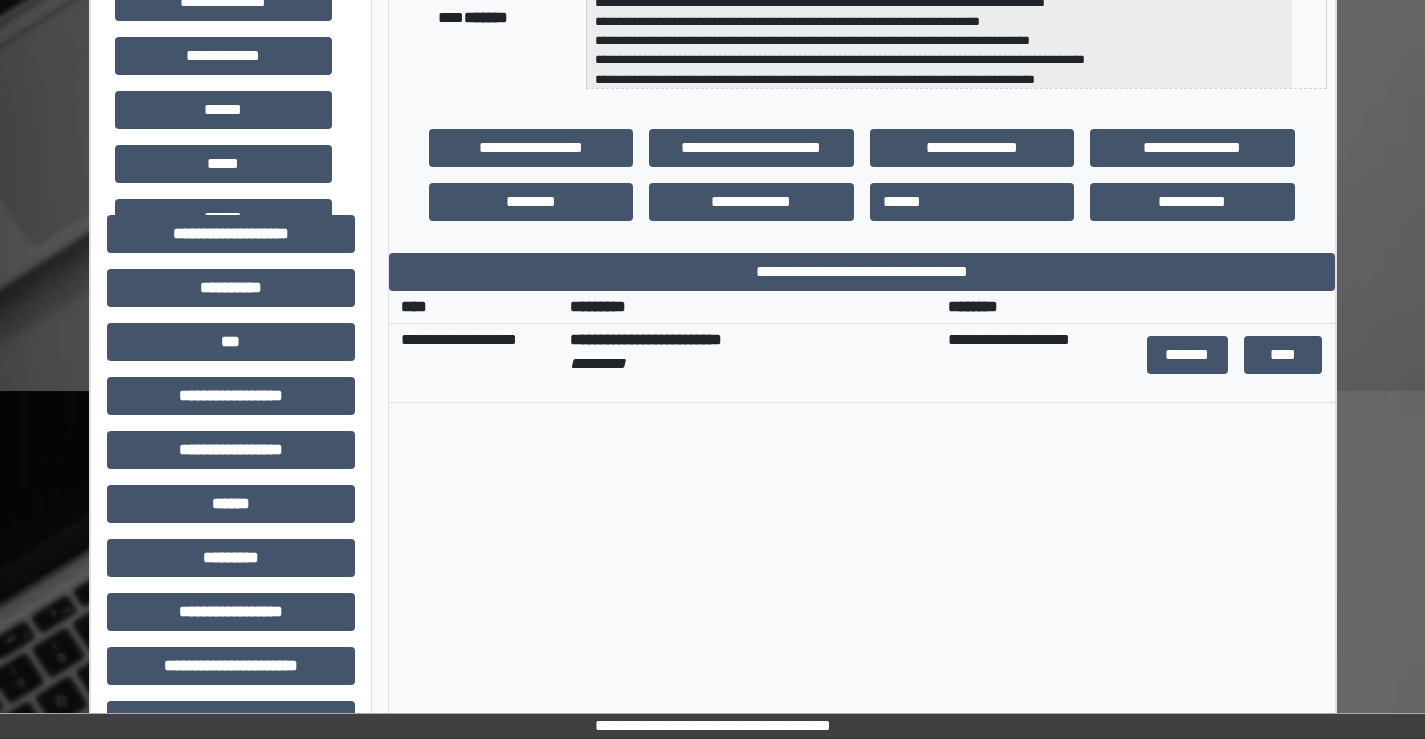 scroll, scrollTop: 415, scrollLeft: 0, axis: vertical 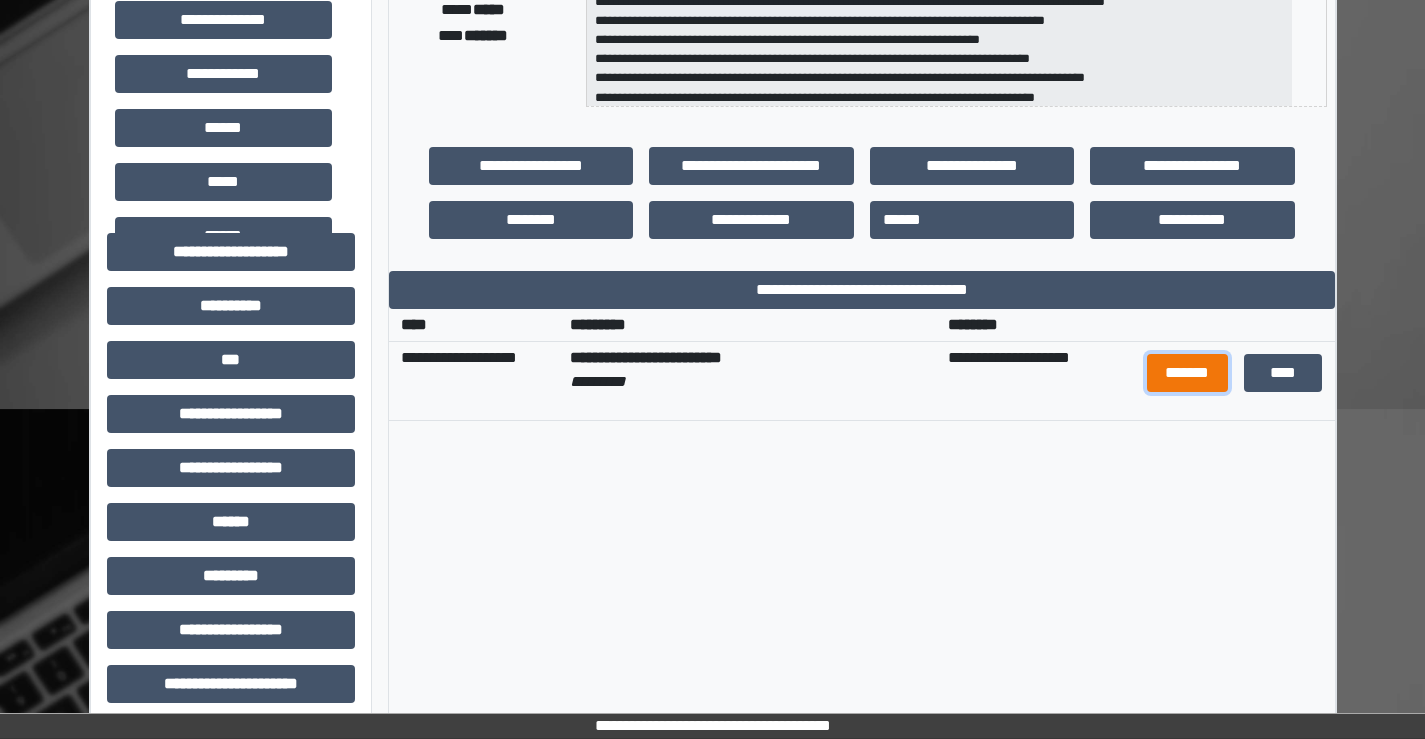 click on "*******" at bounding box center [1187, 373] 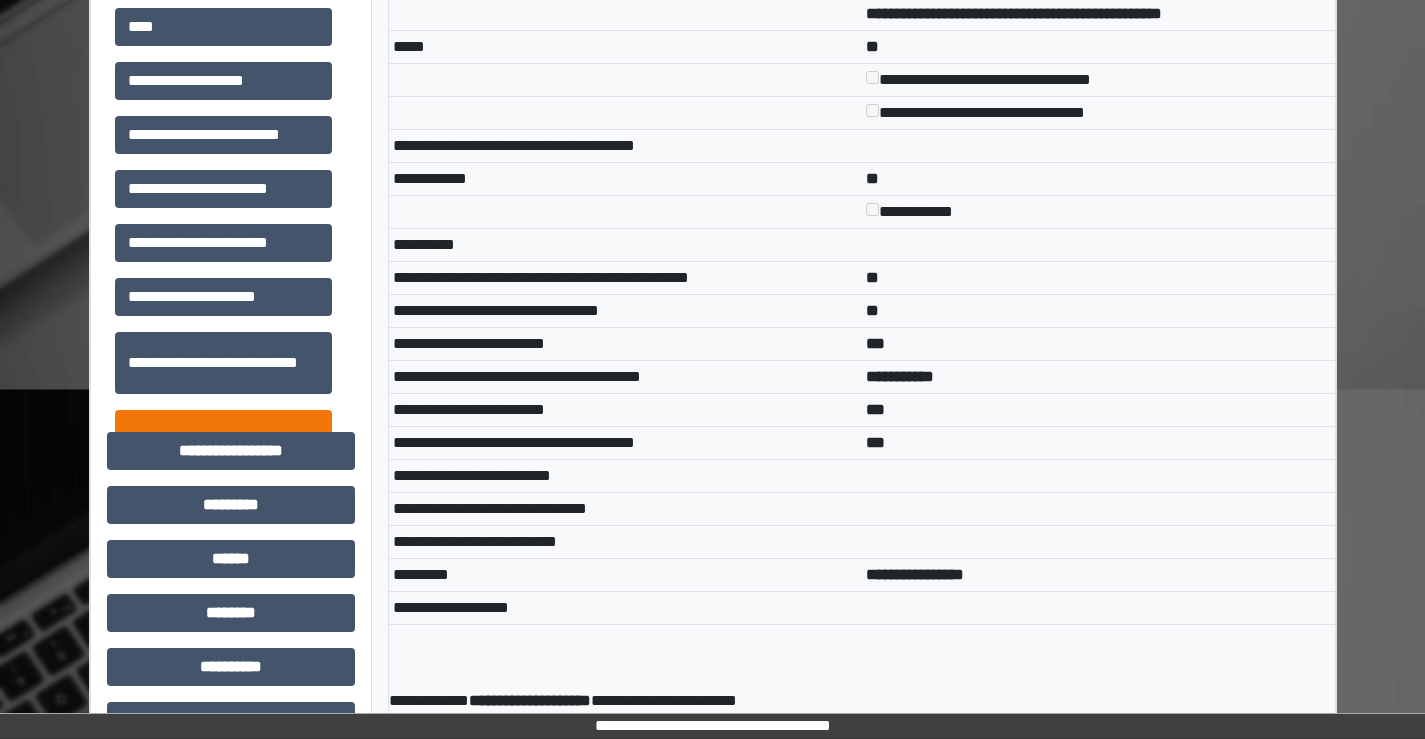scroll, scrollTop: 1232, scrollLeft: 0, axis: vertical 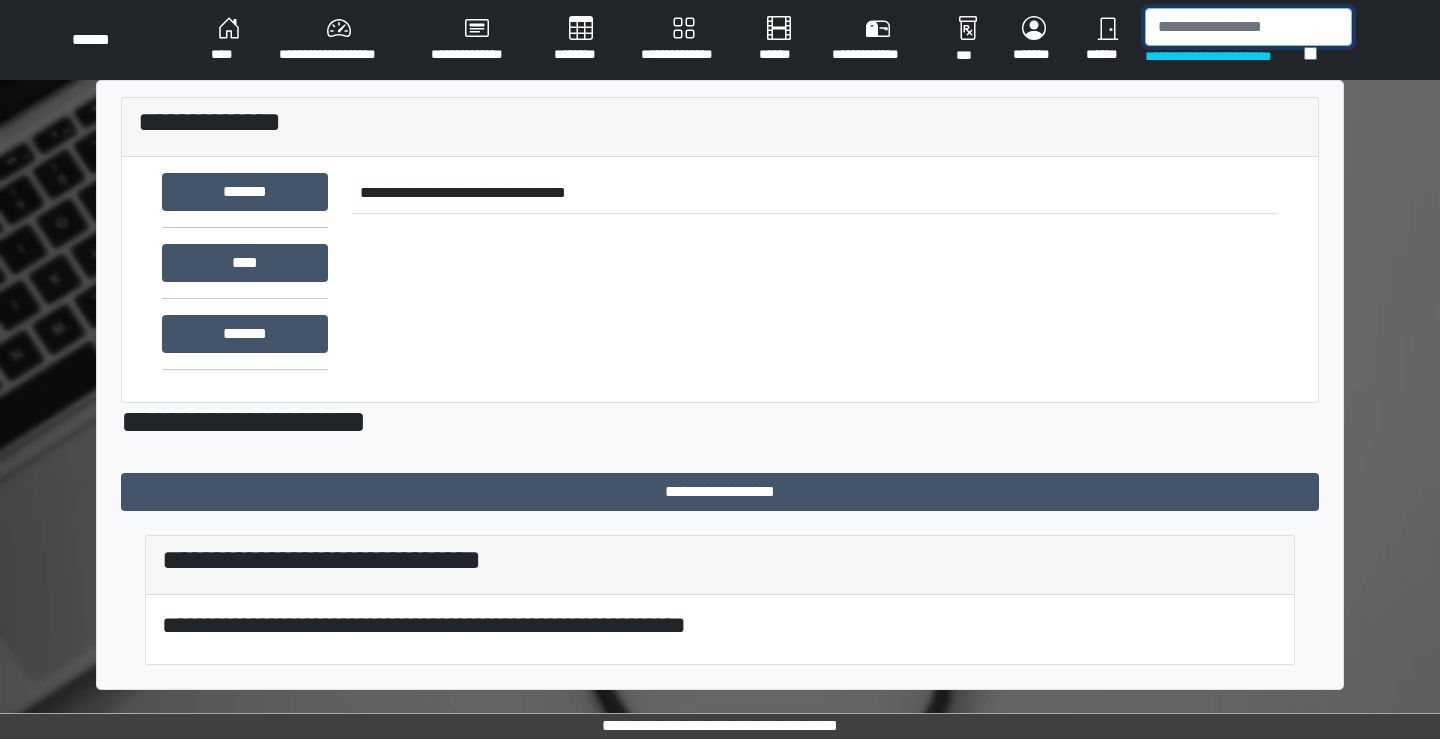 click at bounding box center [1248, 27] 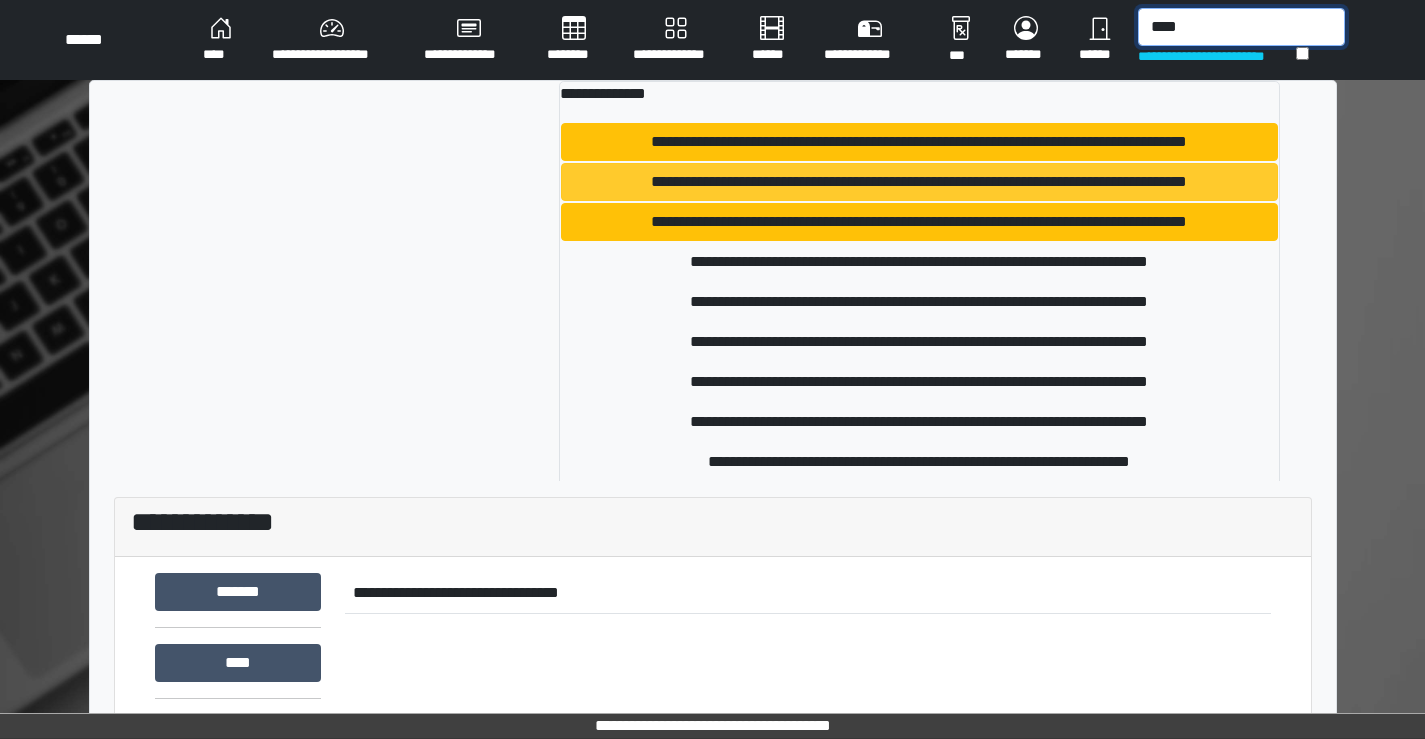 type on "****" 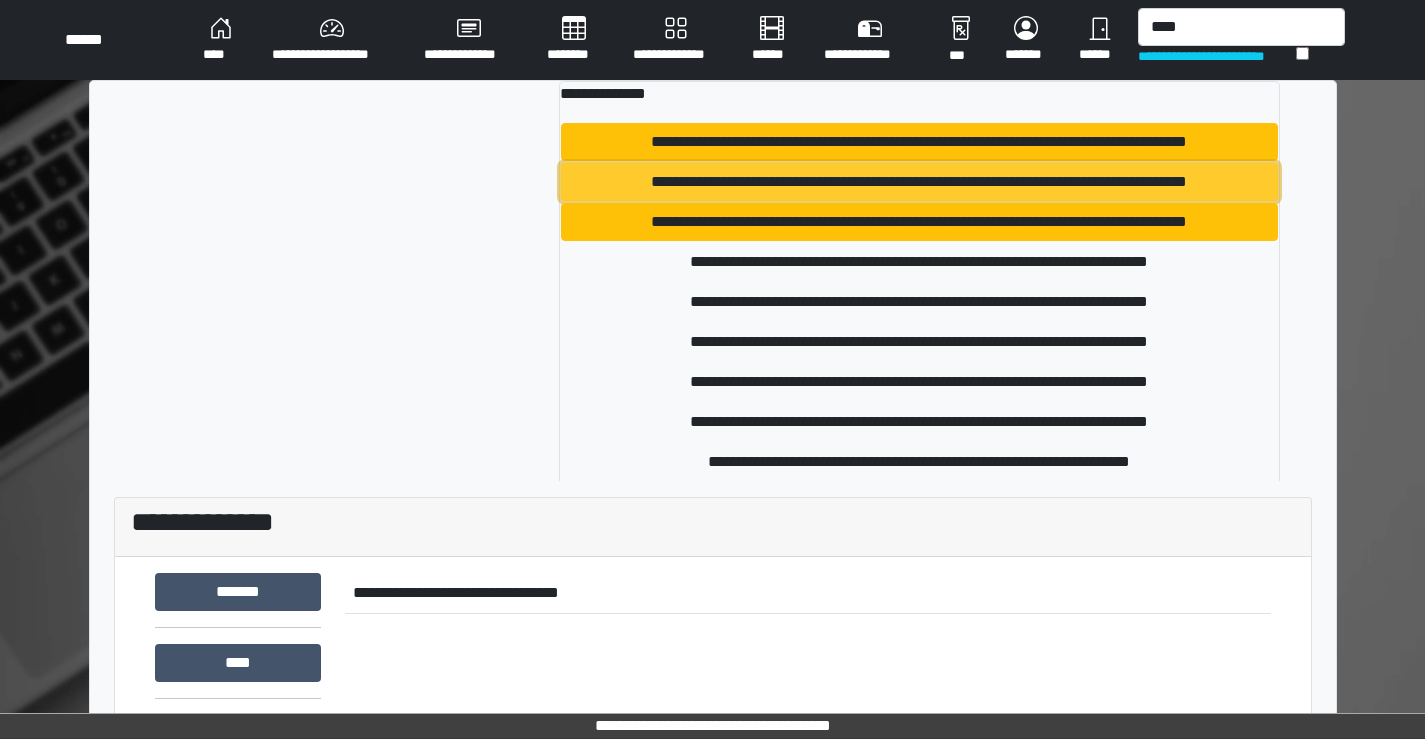 click on "**********" at bounding box center (919, 182) 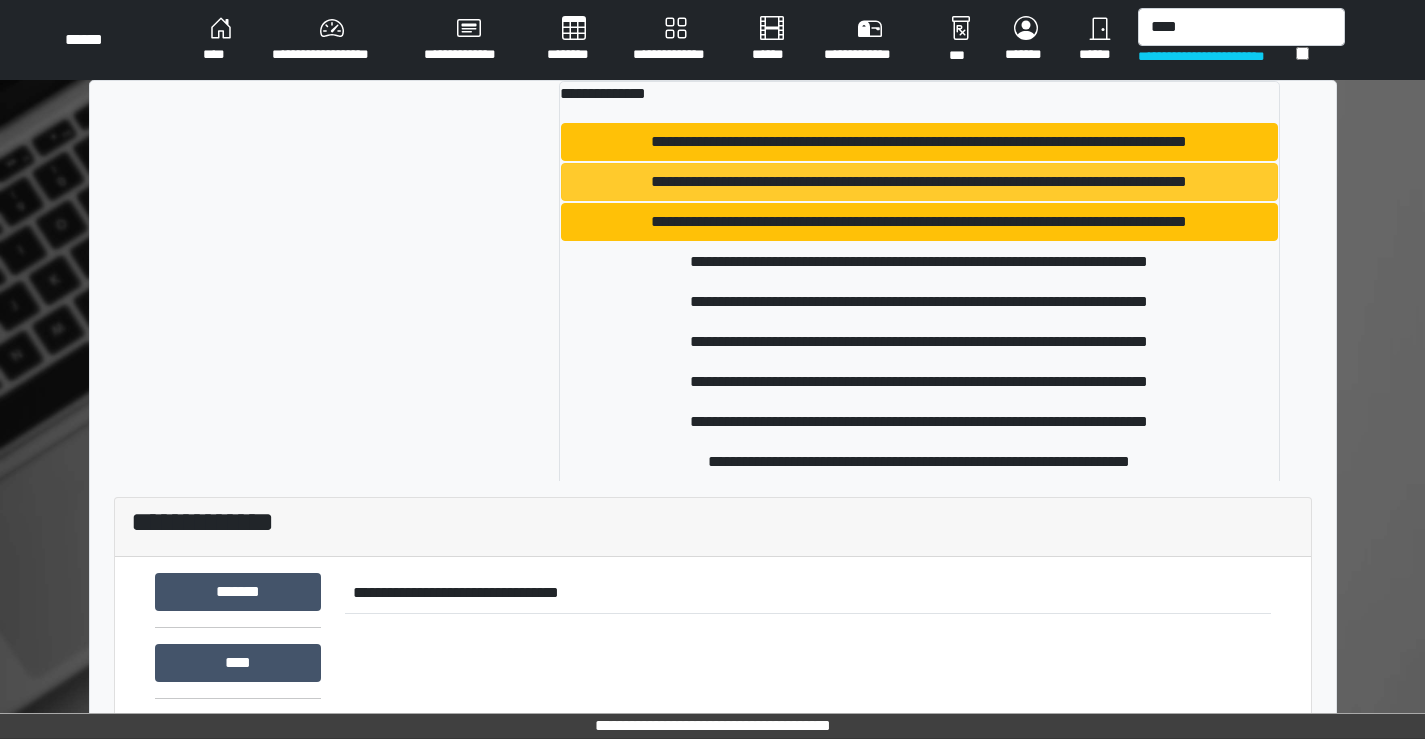 type 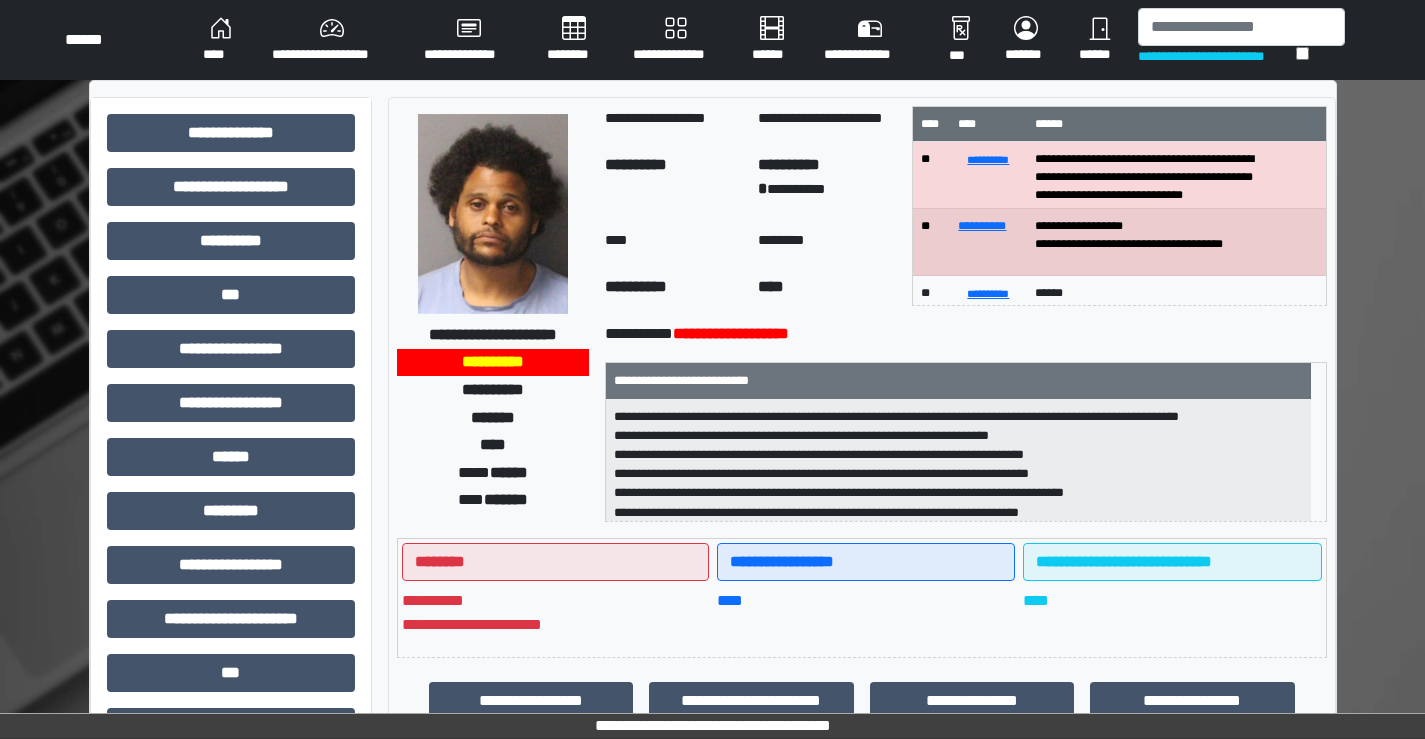 scroll, scrollTop: 44, scrollLeft: 0, axis: vertical 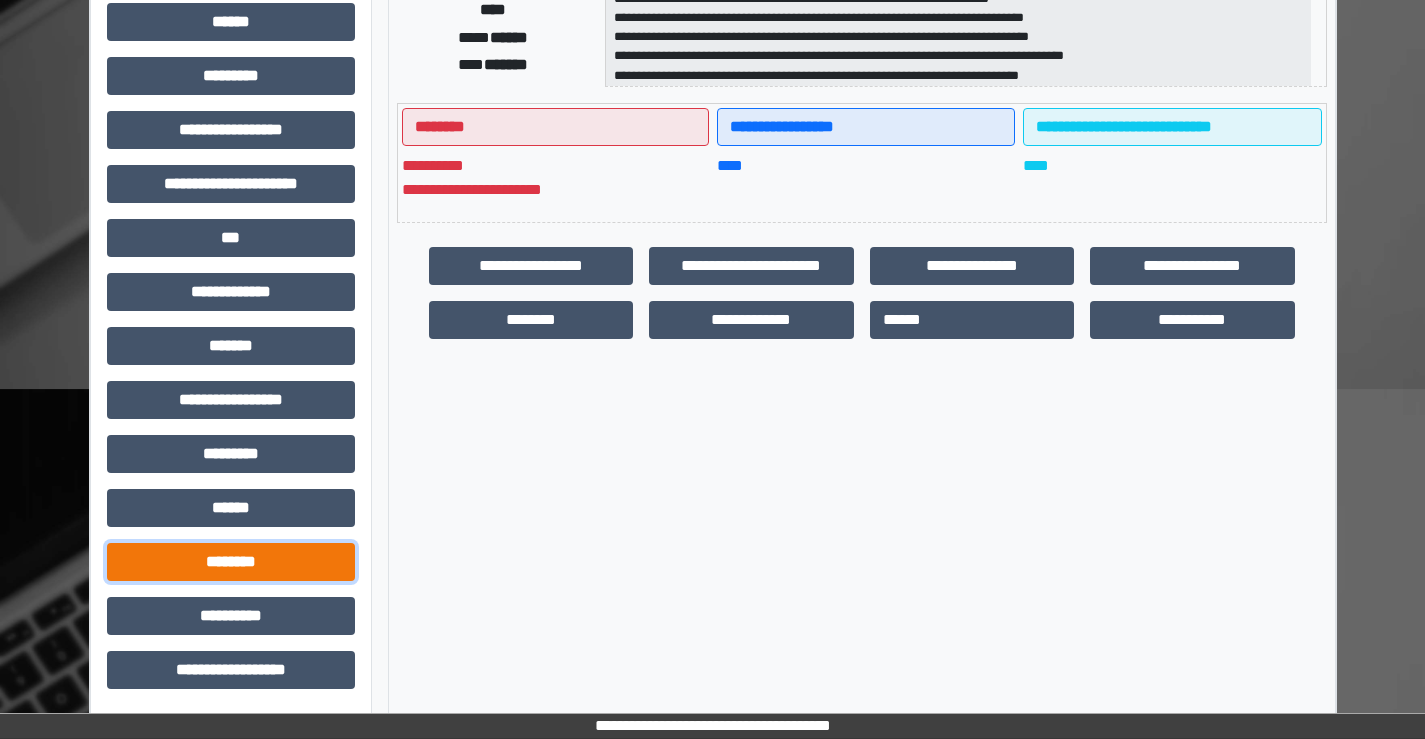 click on "********" at bounding box center (231, 562) 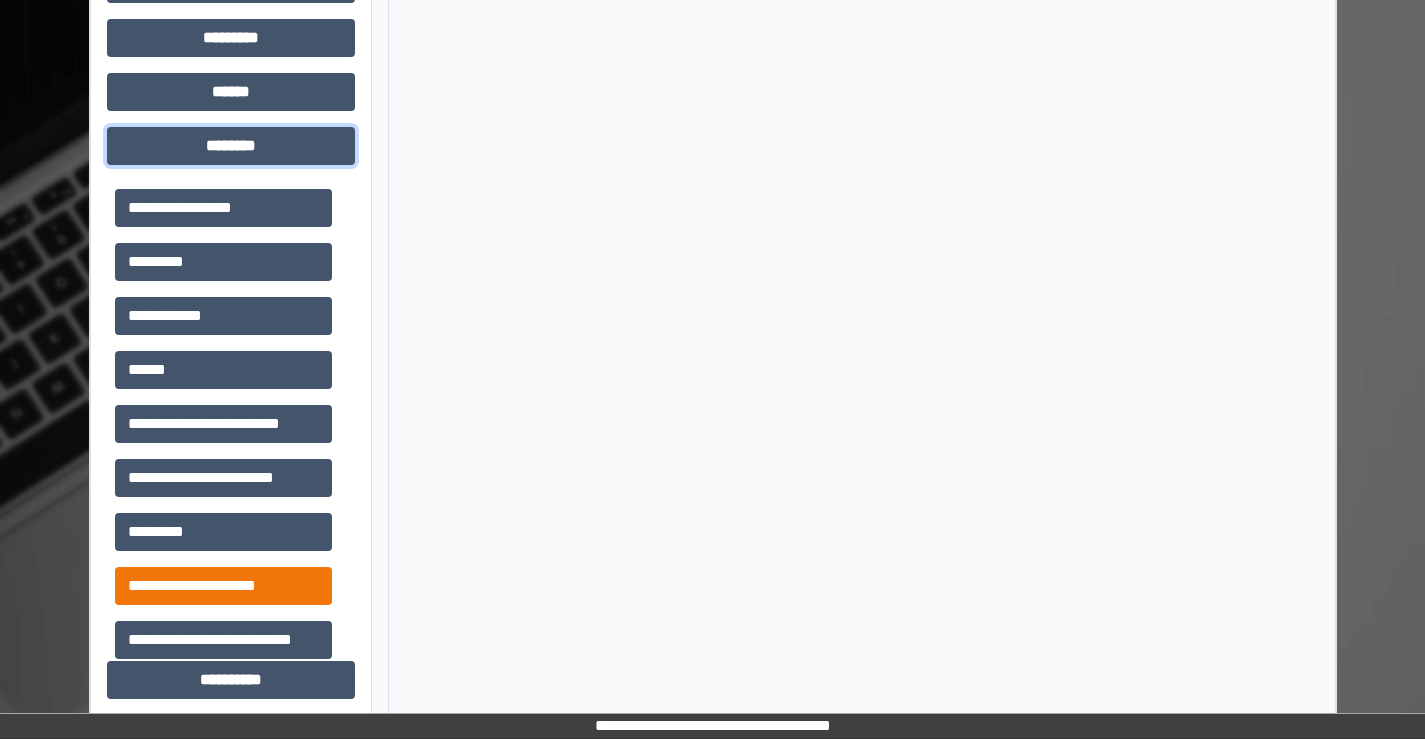 scroll, scrollTop: 915, scrollLeft: 0, axis: vertical 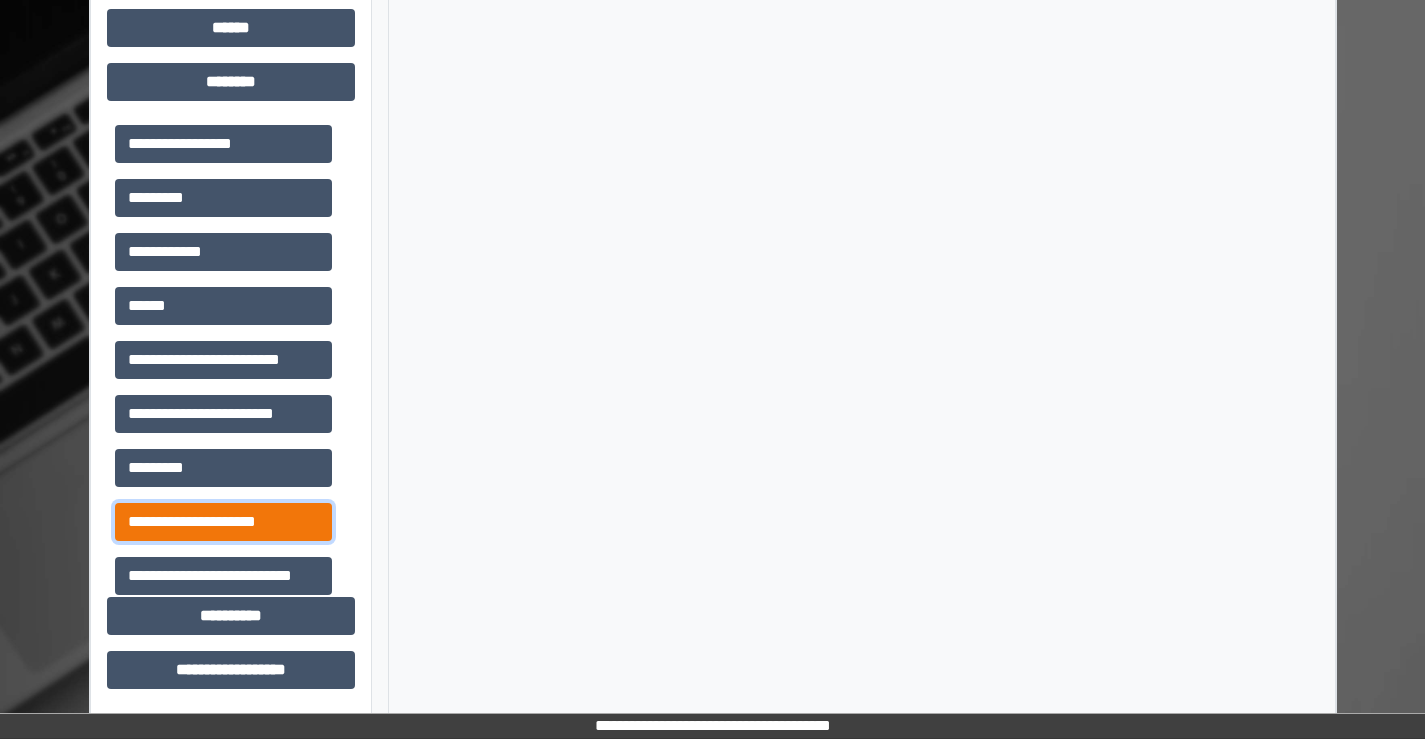 click on "**********" at bounding box center (223, 522) 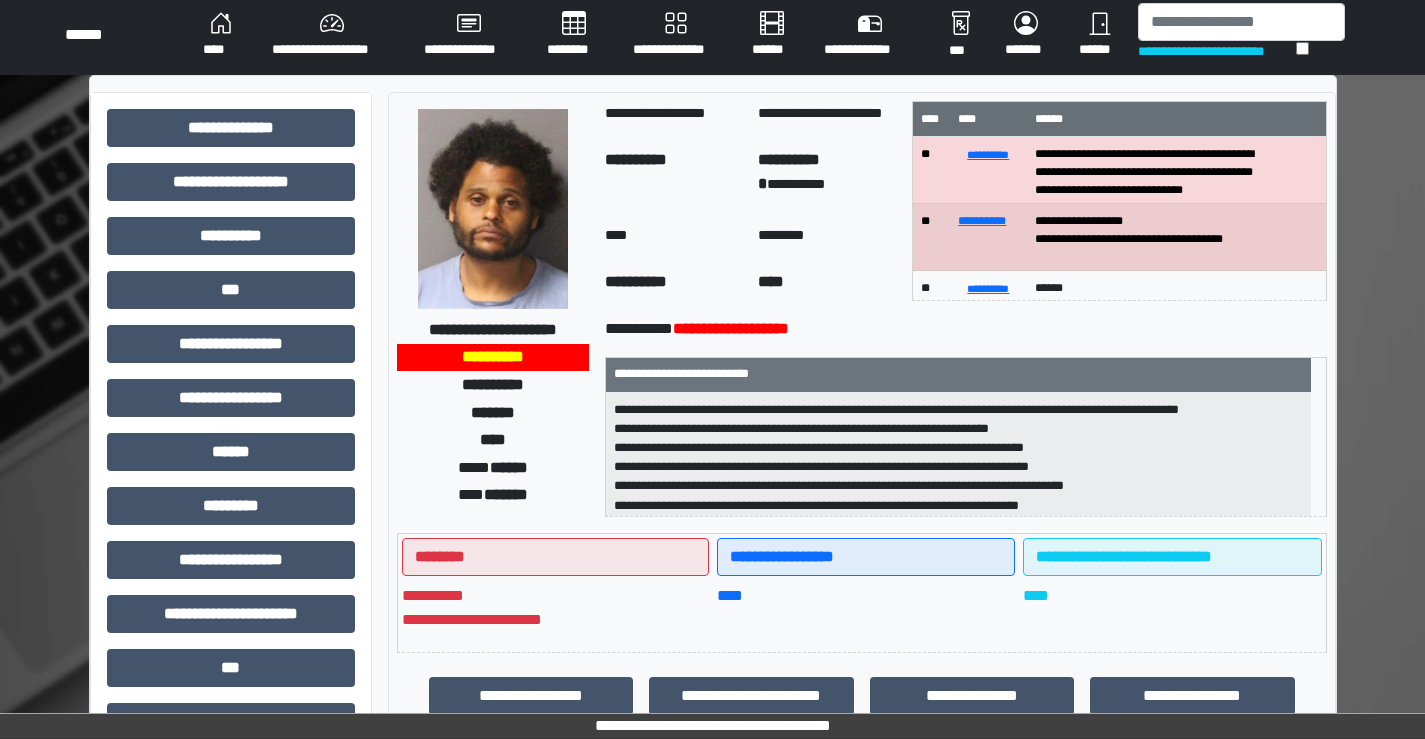 scroll, scrollTop: 0, scrollLeft: 0, axis: both 